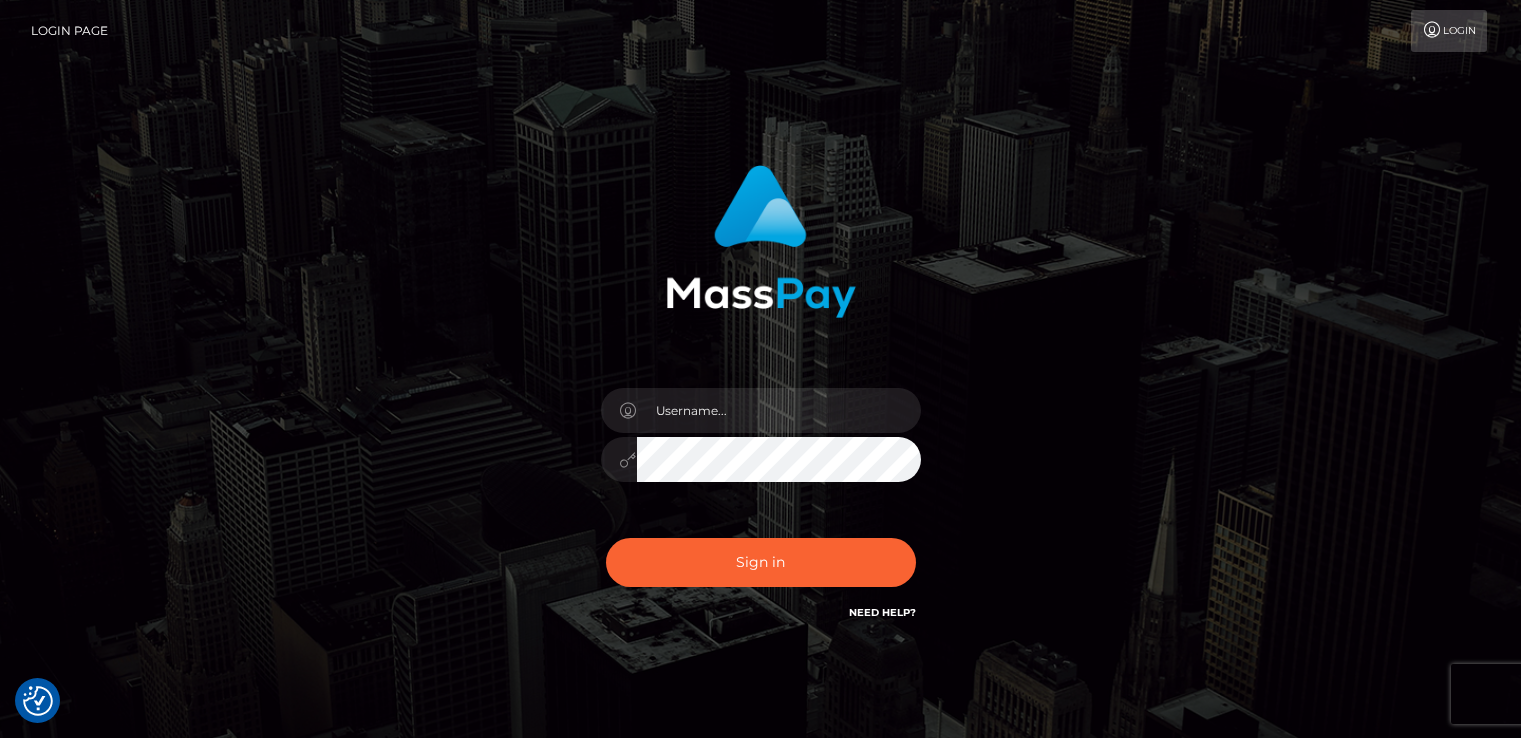 scroll, scrollTop: 0, scrollLeft: 0, axis: both 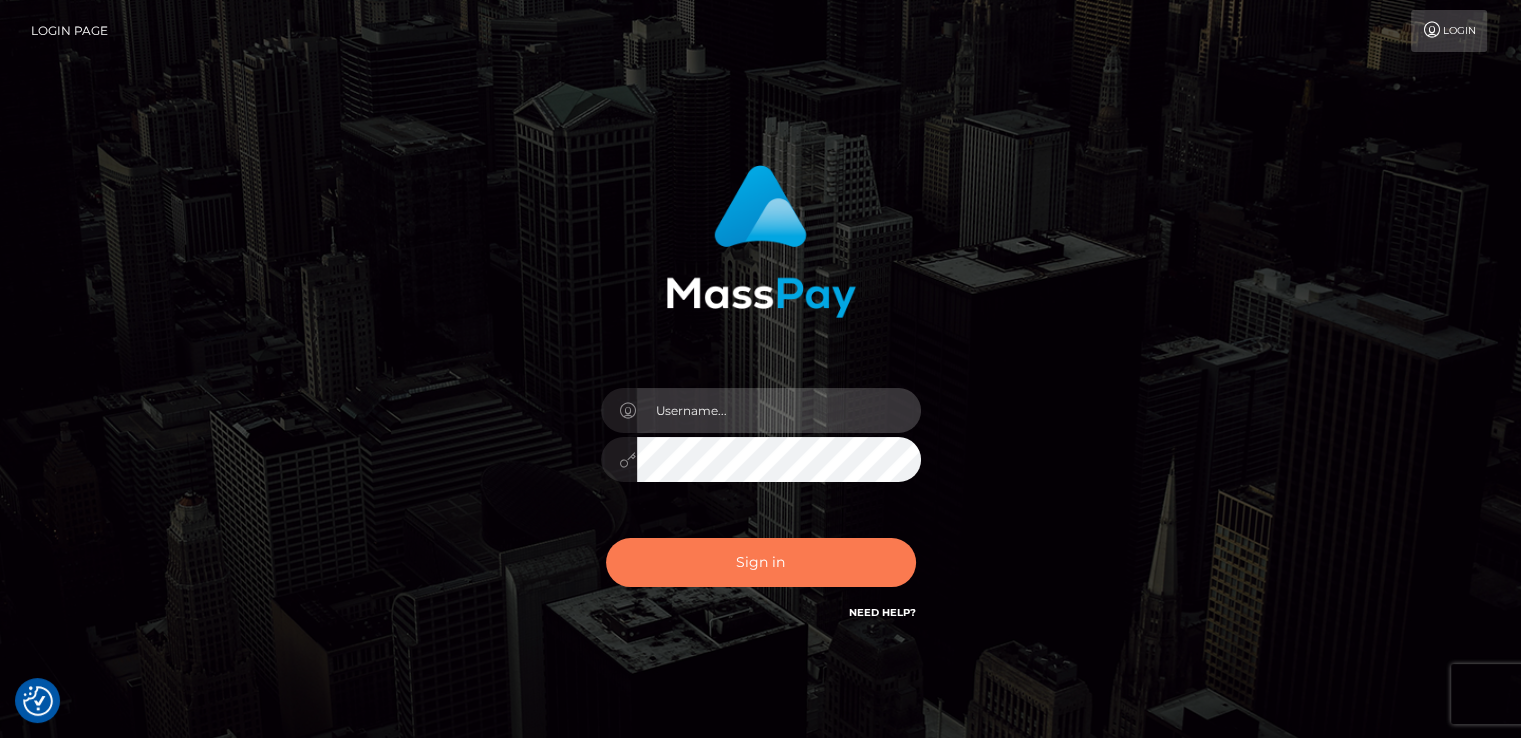 type on "catalinad" 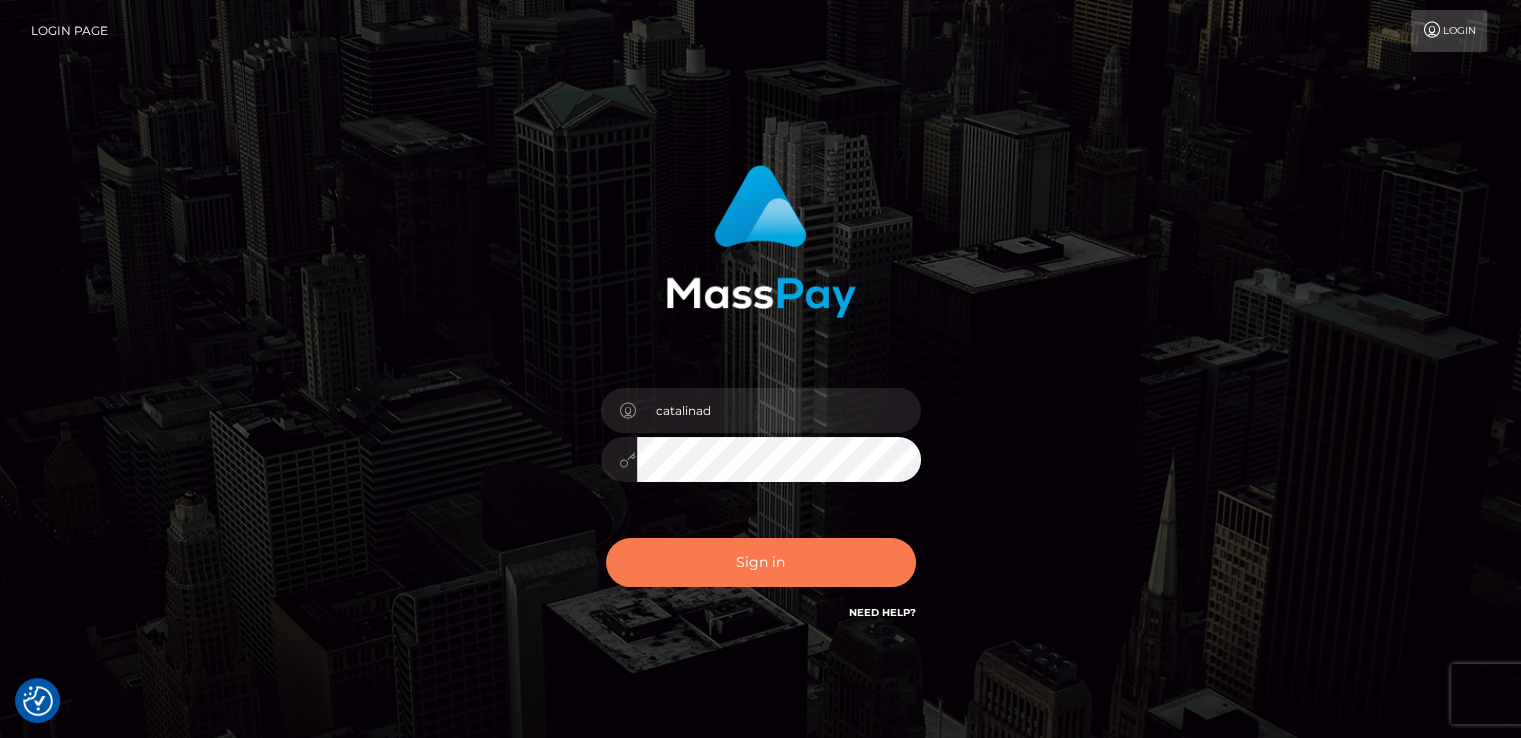 click on "Sign in" at bounding box center (761, 562) 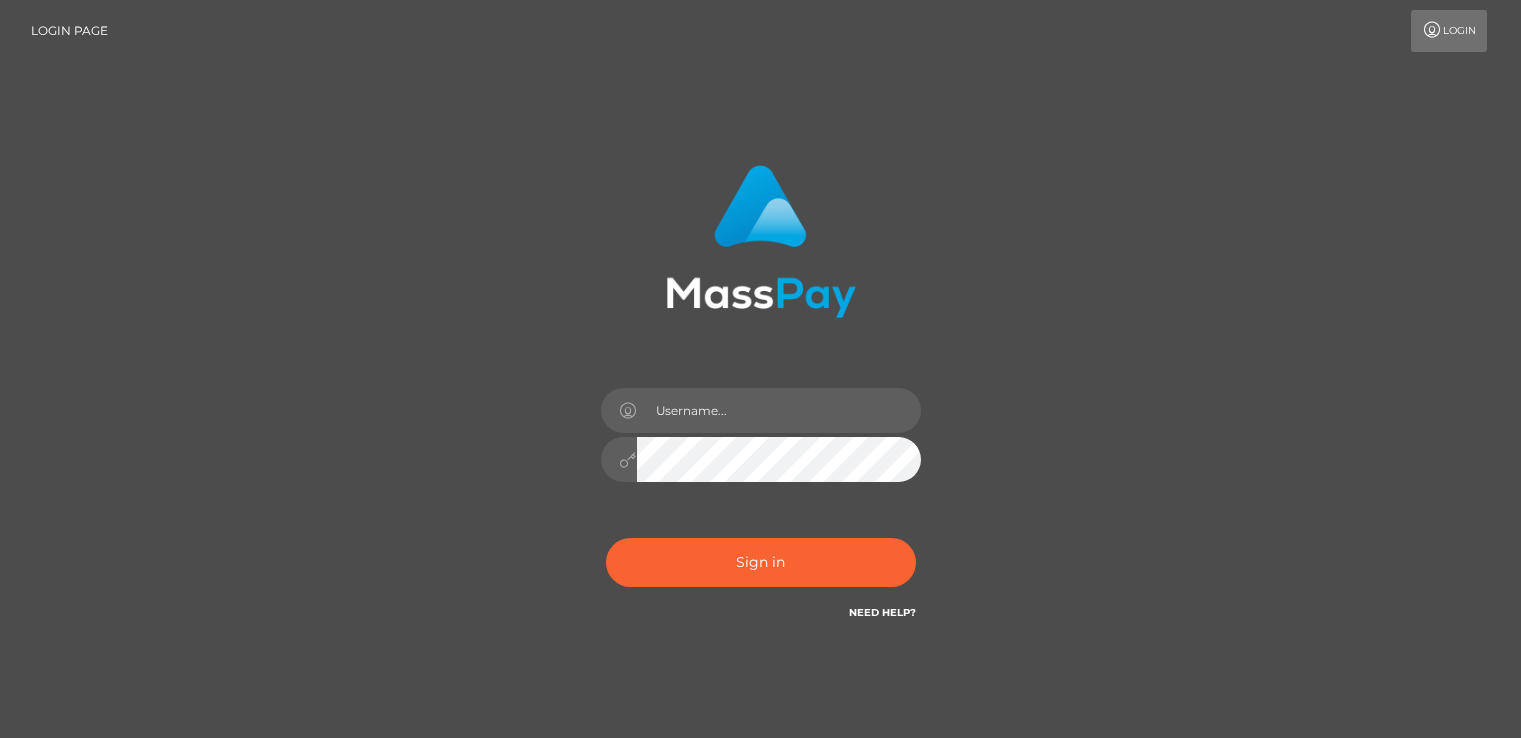 scroll, scrollTop: 0, scrollLeft: 0, axis: both 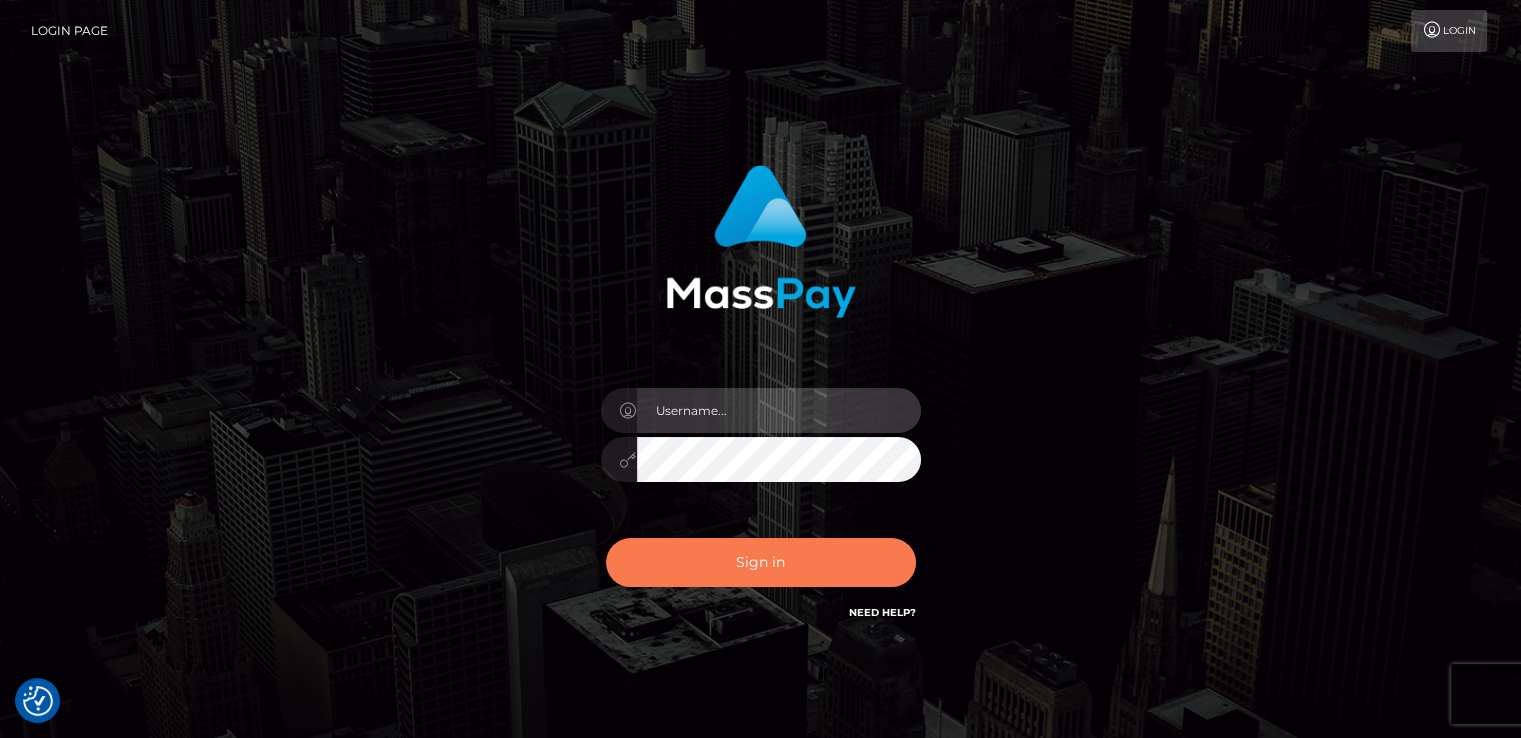 type on "catalinad" 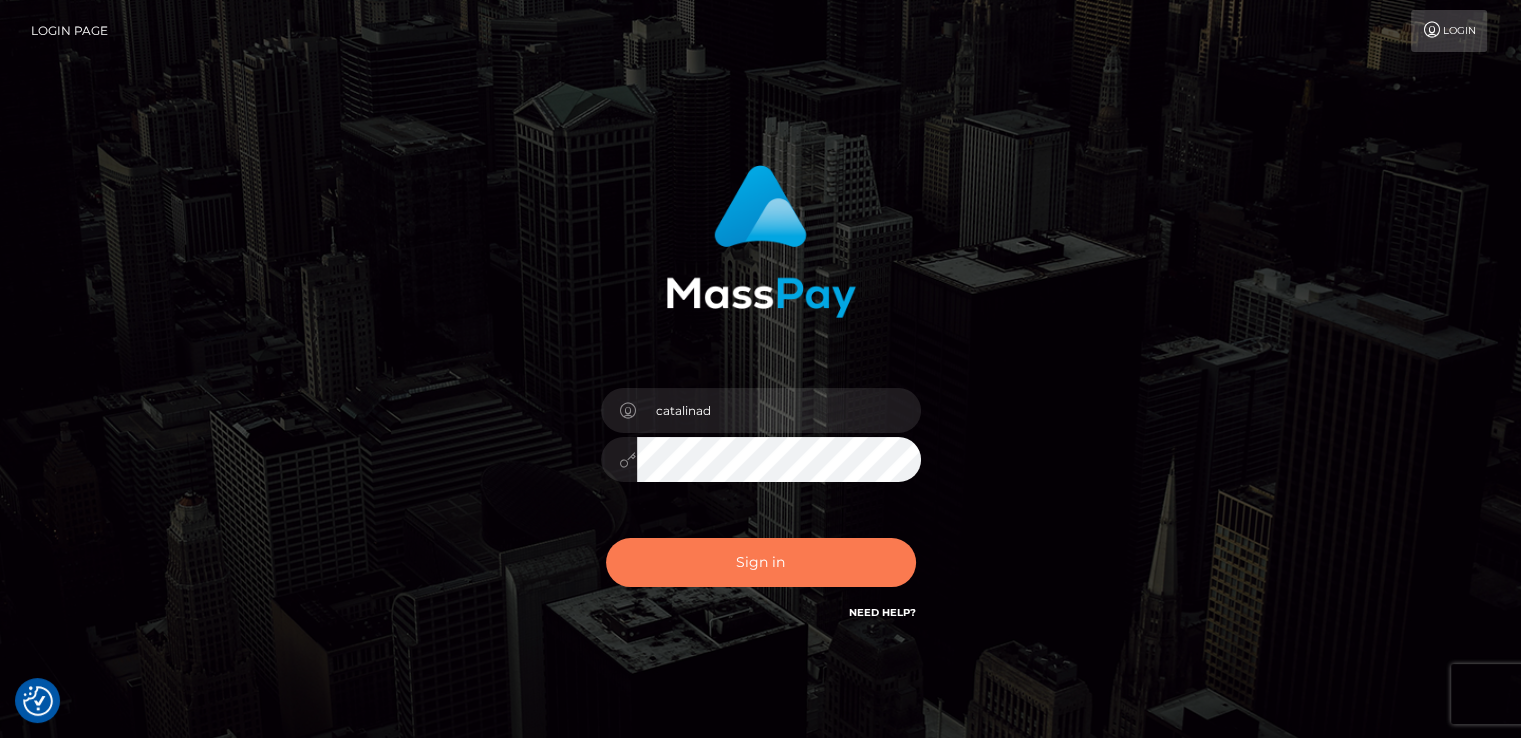 click on "Sign in" at bounding box center (761, 562) 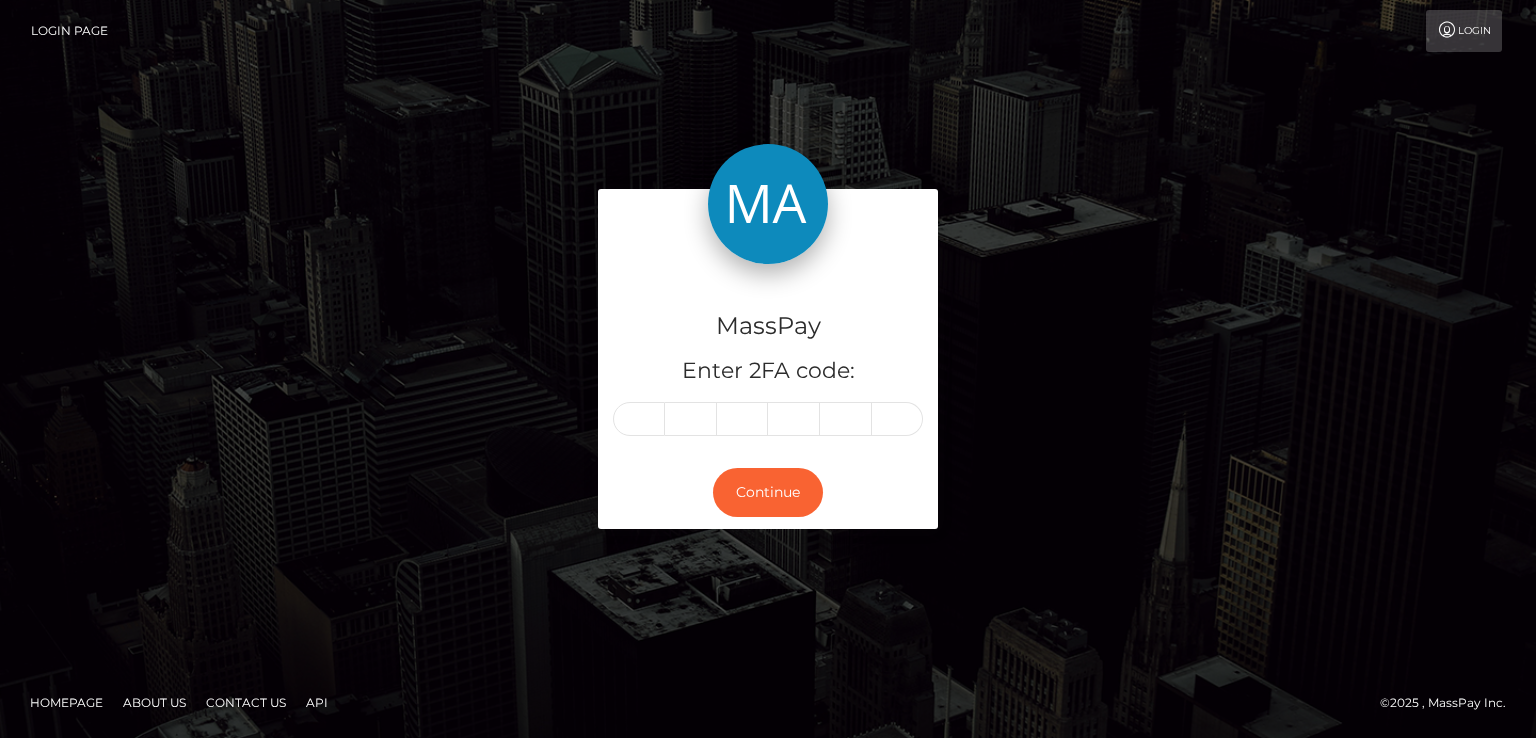 scroll, scrollTop: 0, scrollLeft: 0, axis: both 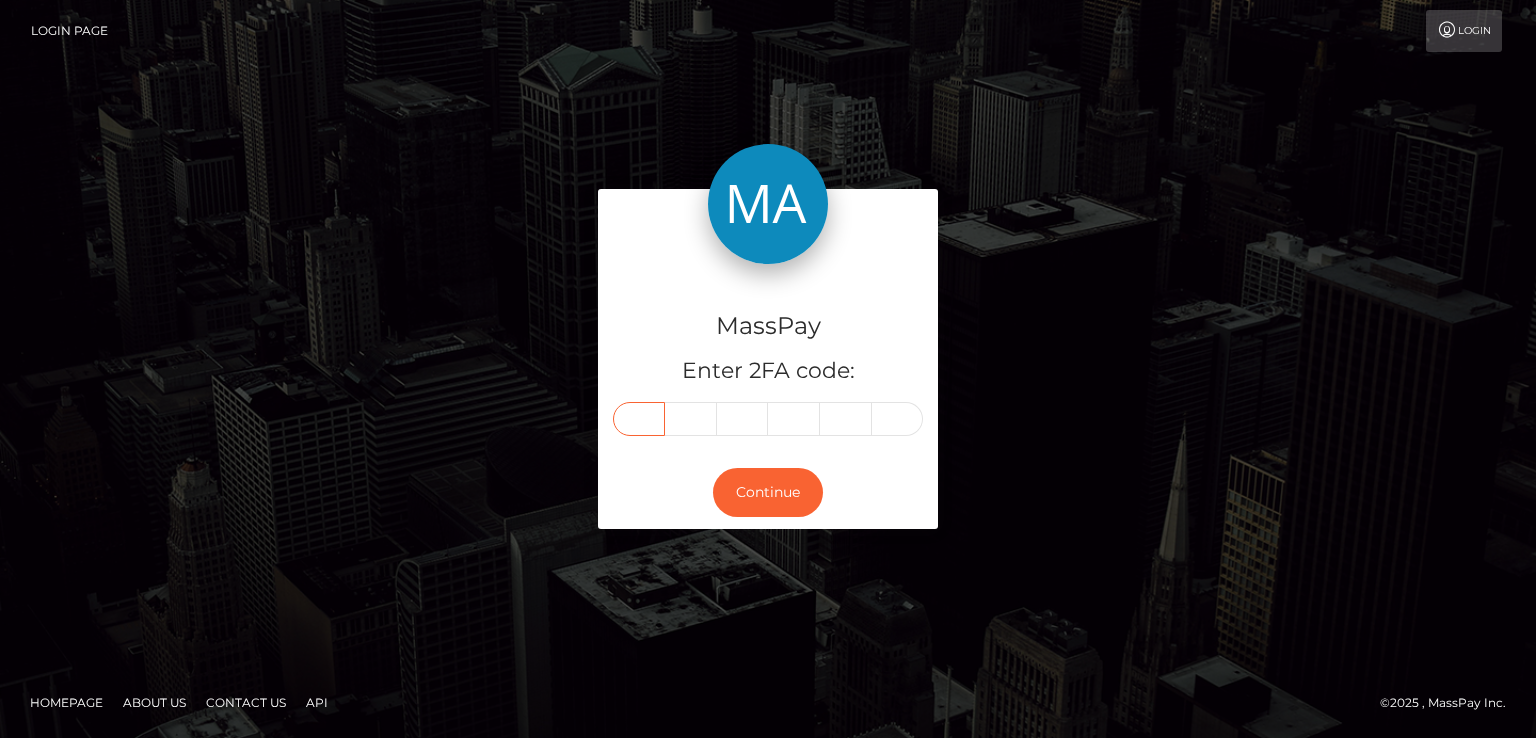 click at bounding box center [639, 419] 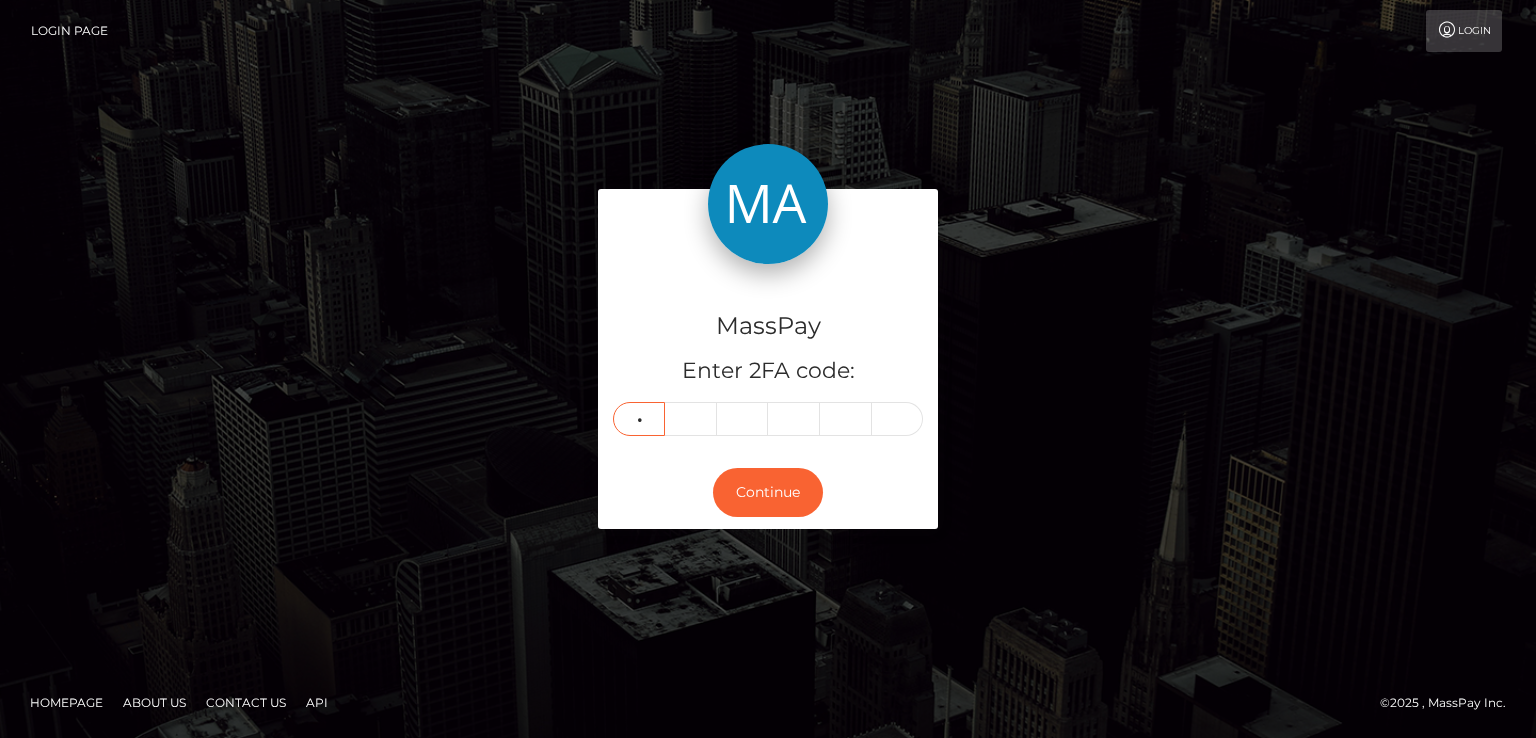 type on "0" 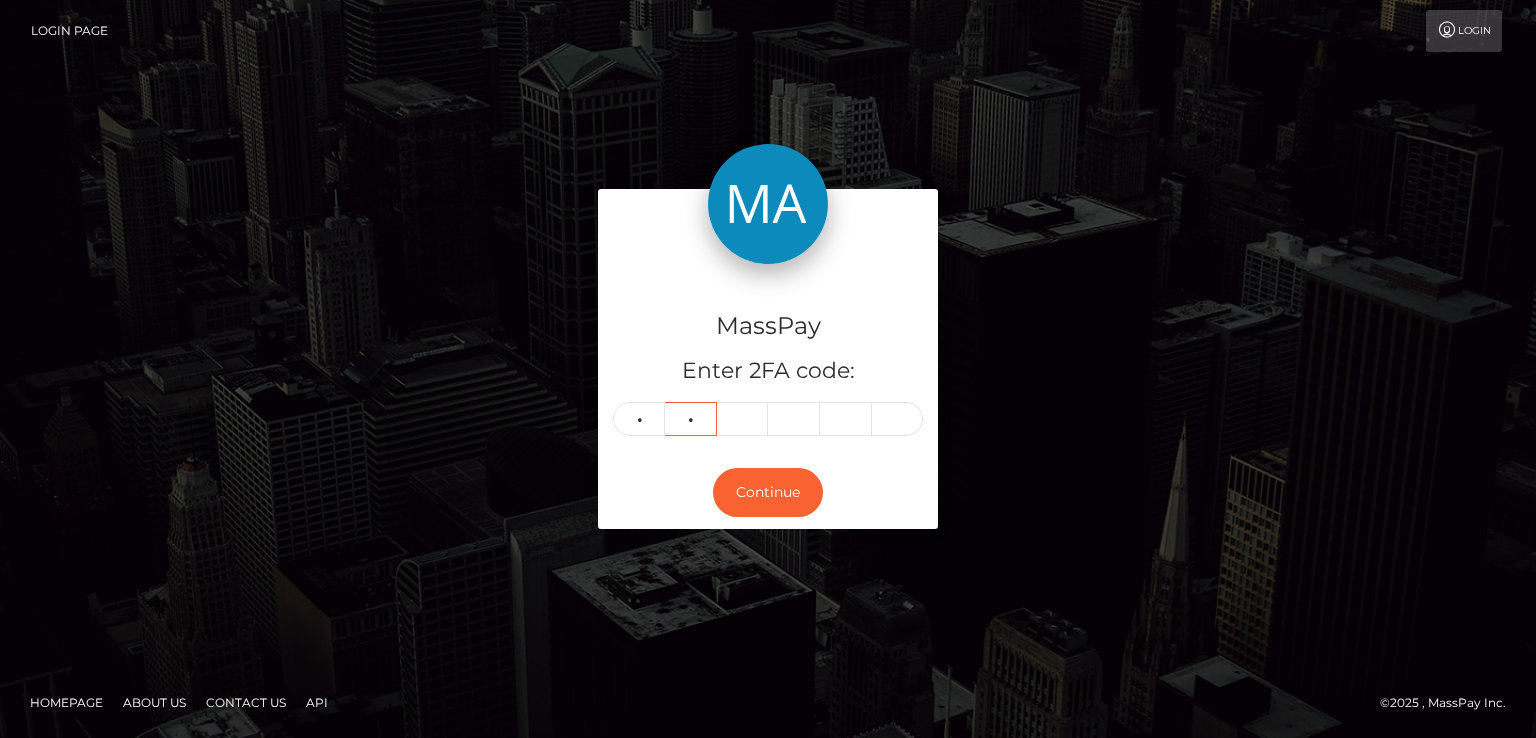 type on "7" 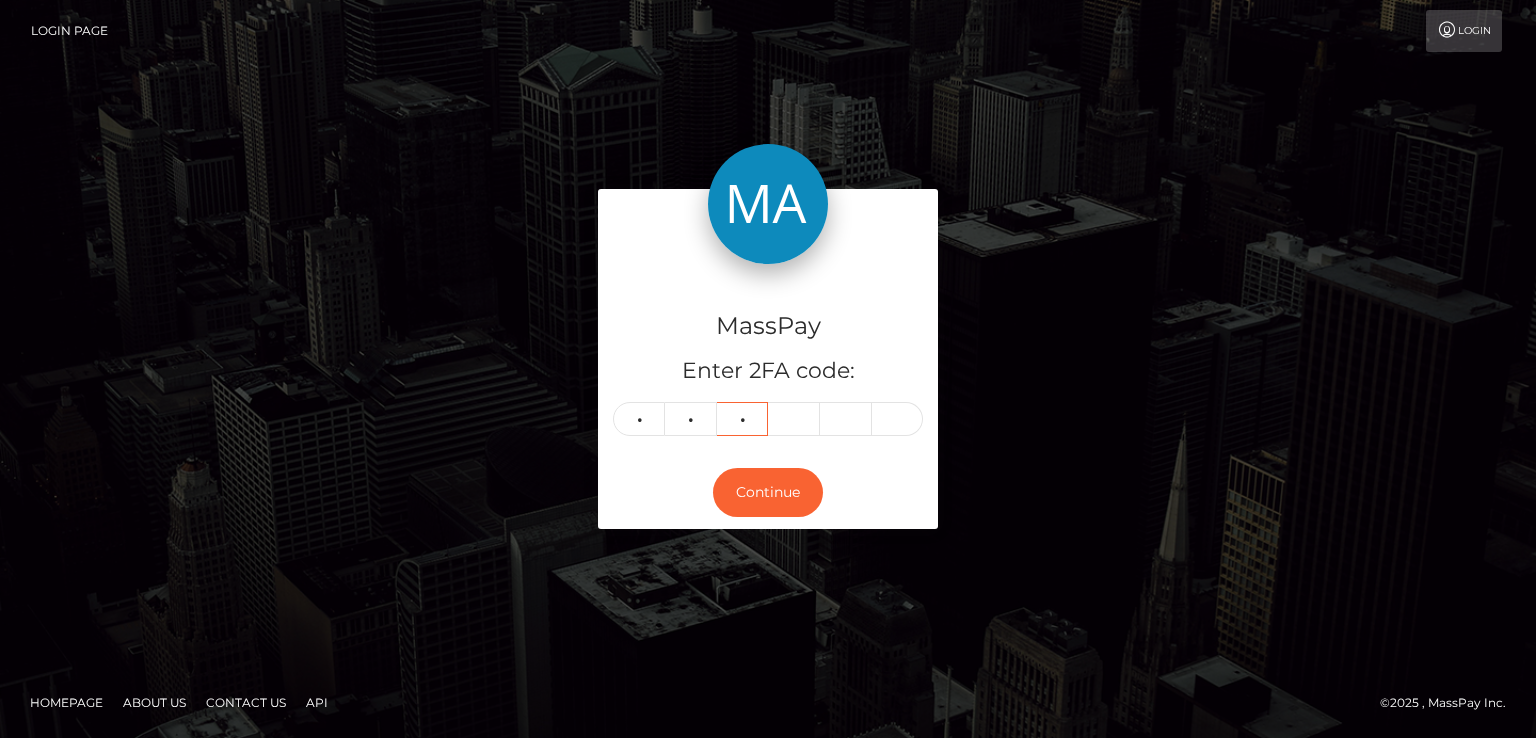type on "3" 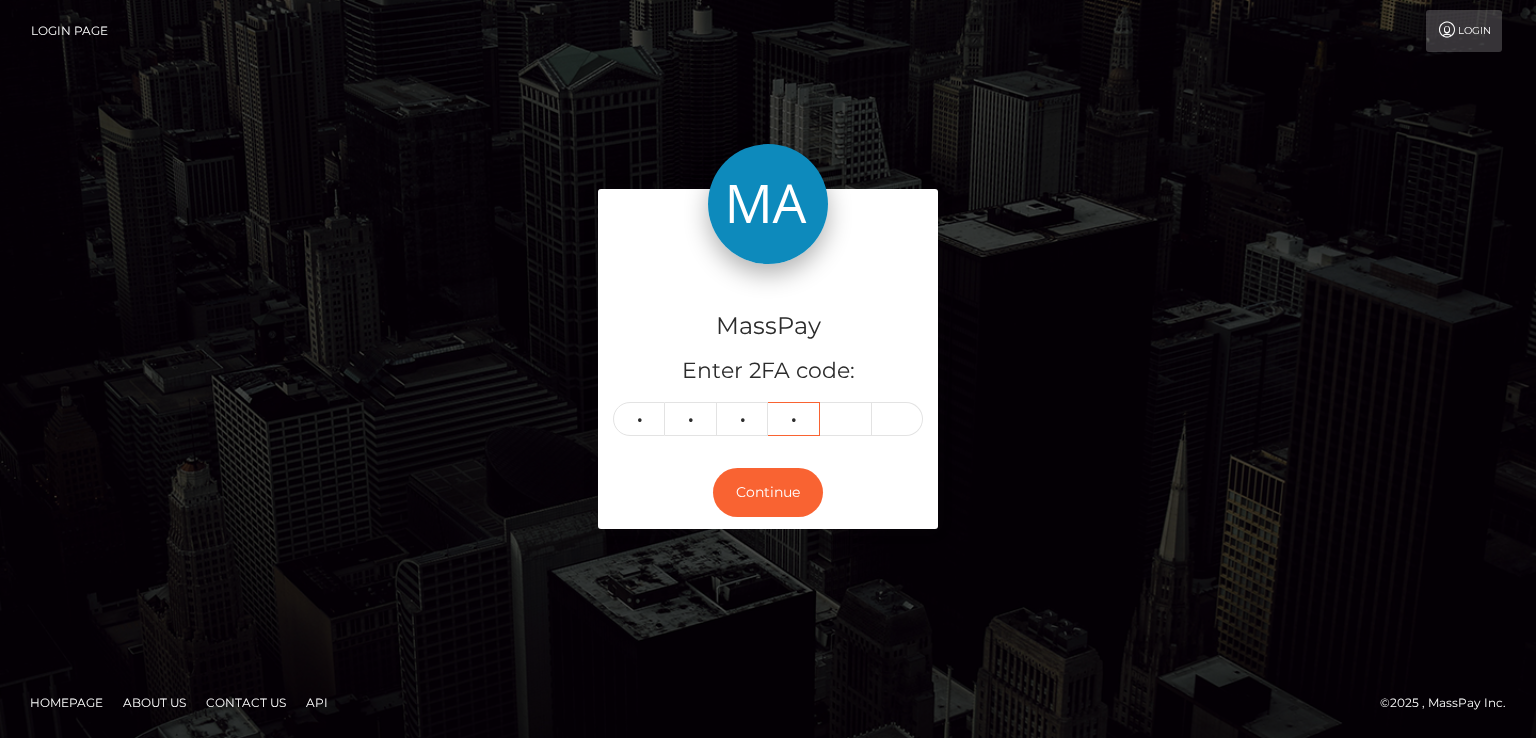 type on "4" 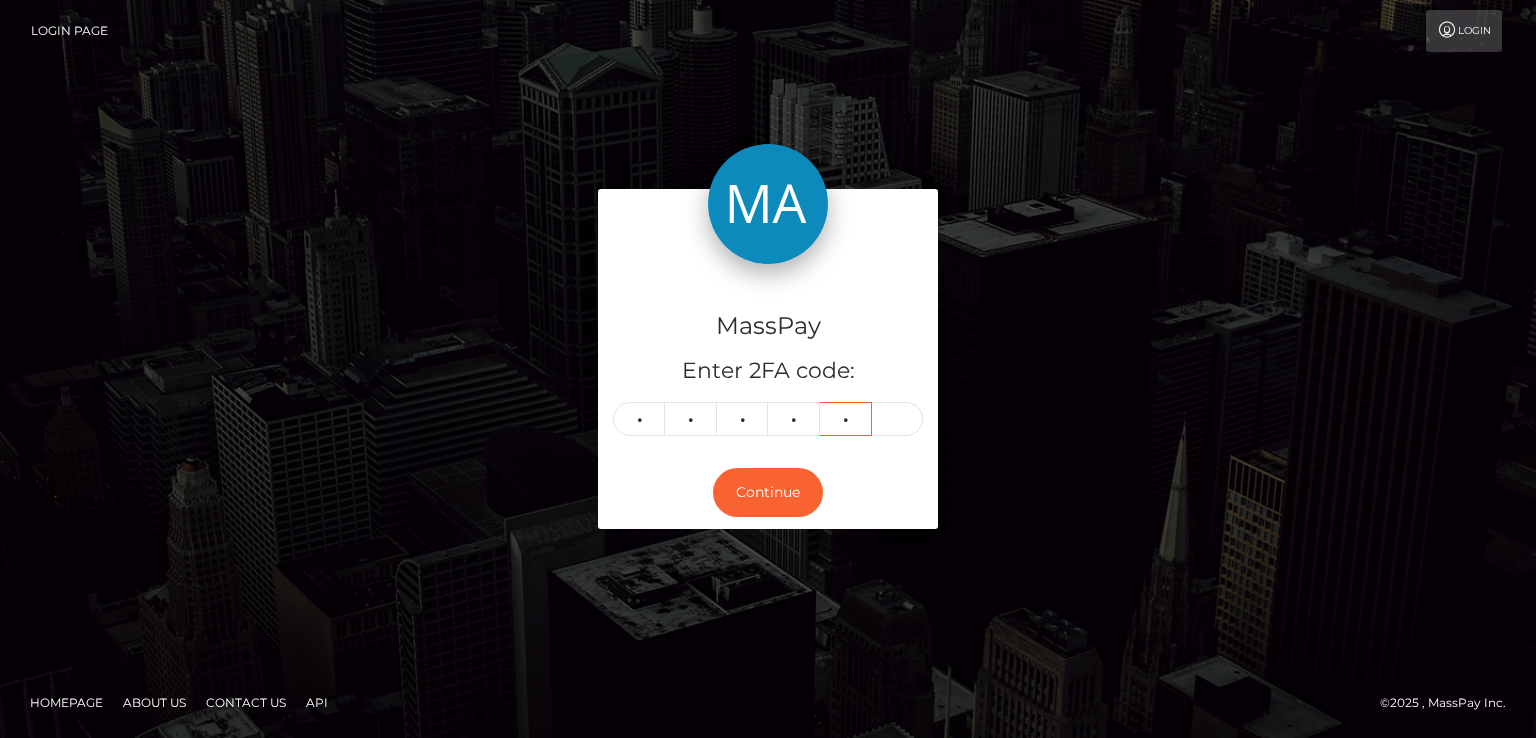 type on "8" 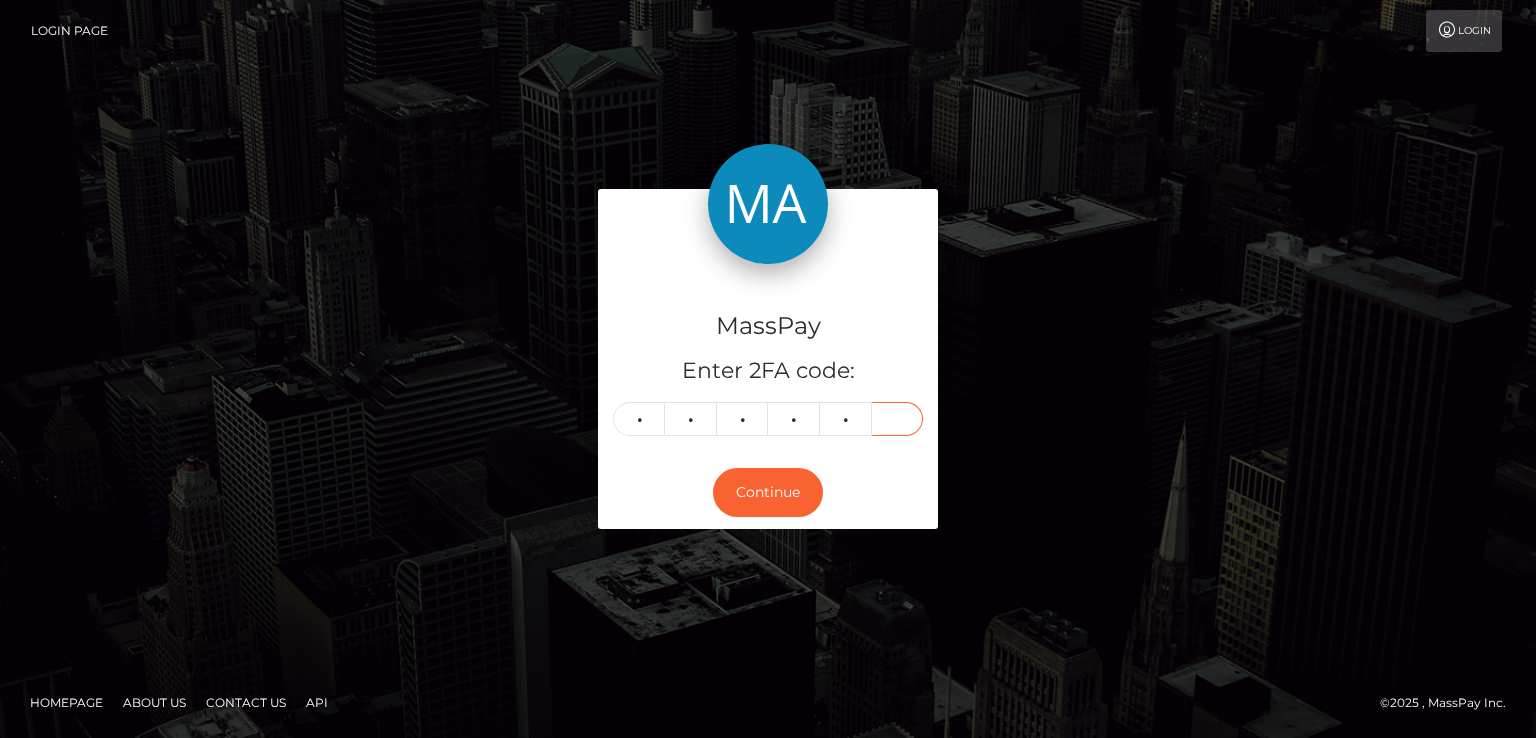 type on "2" 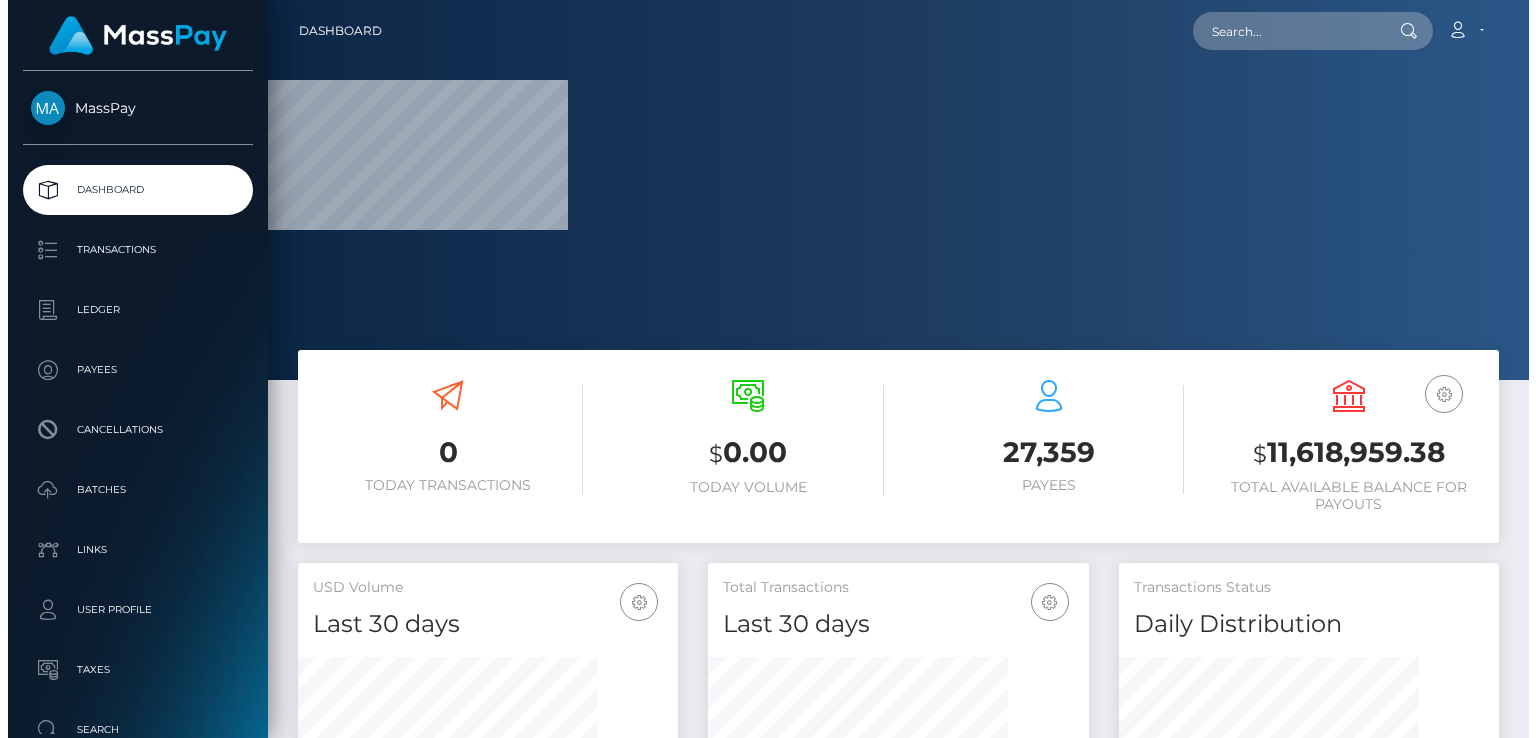 scroll, scrollTop: 0, scrollLeft: 0, axis: both 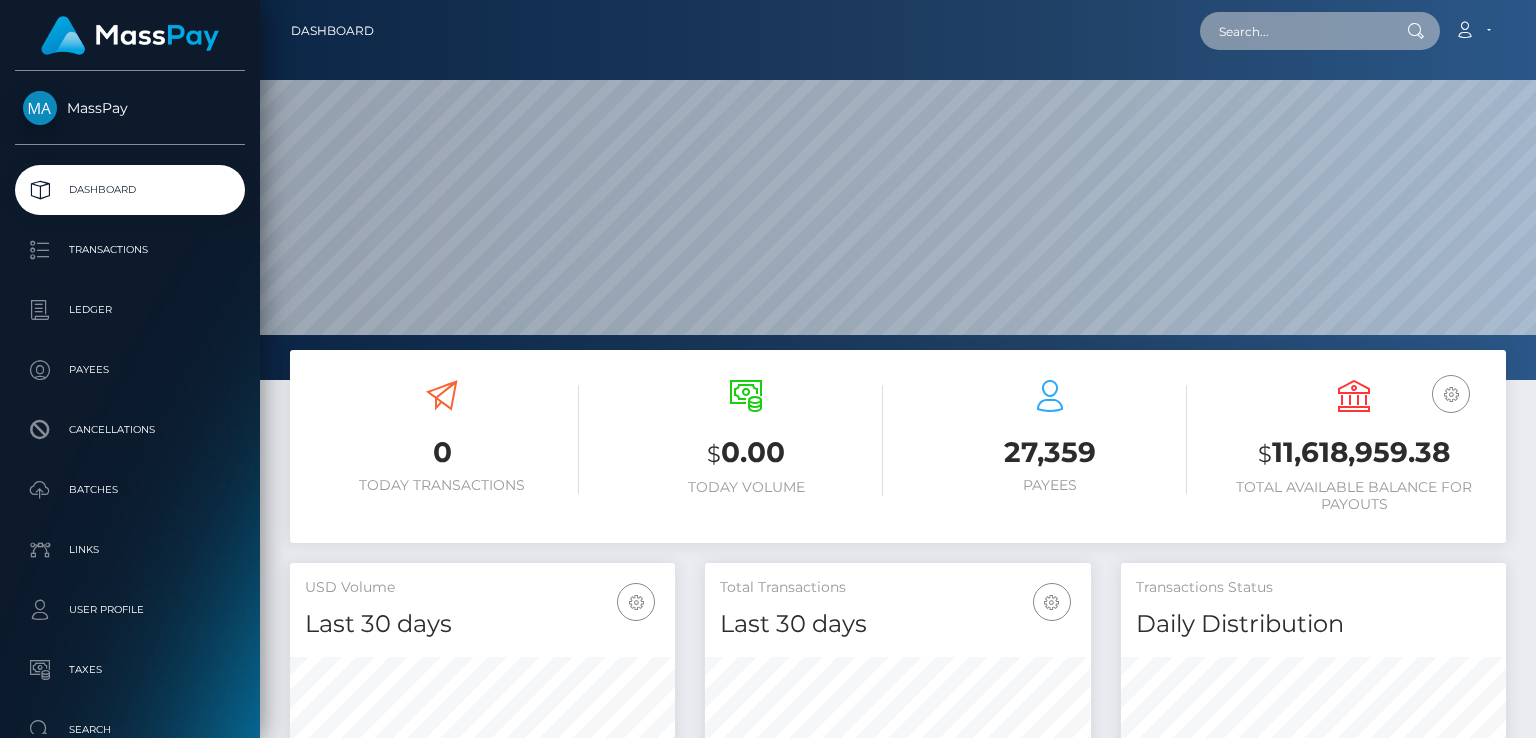 paste on "1172304" 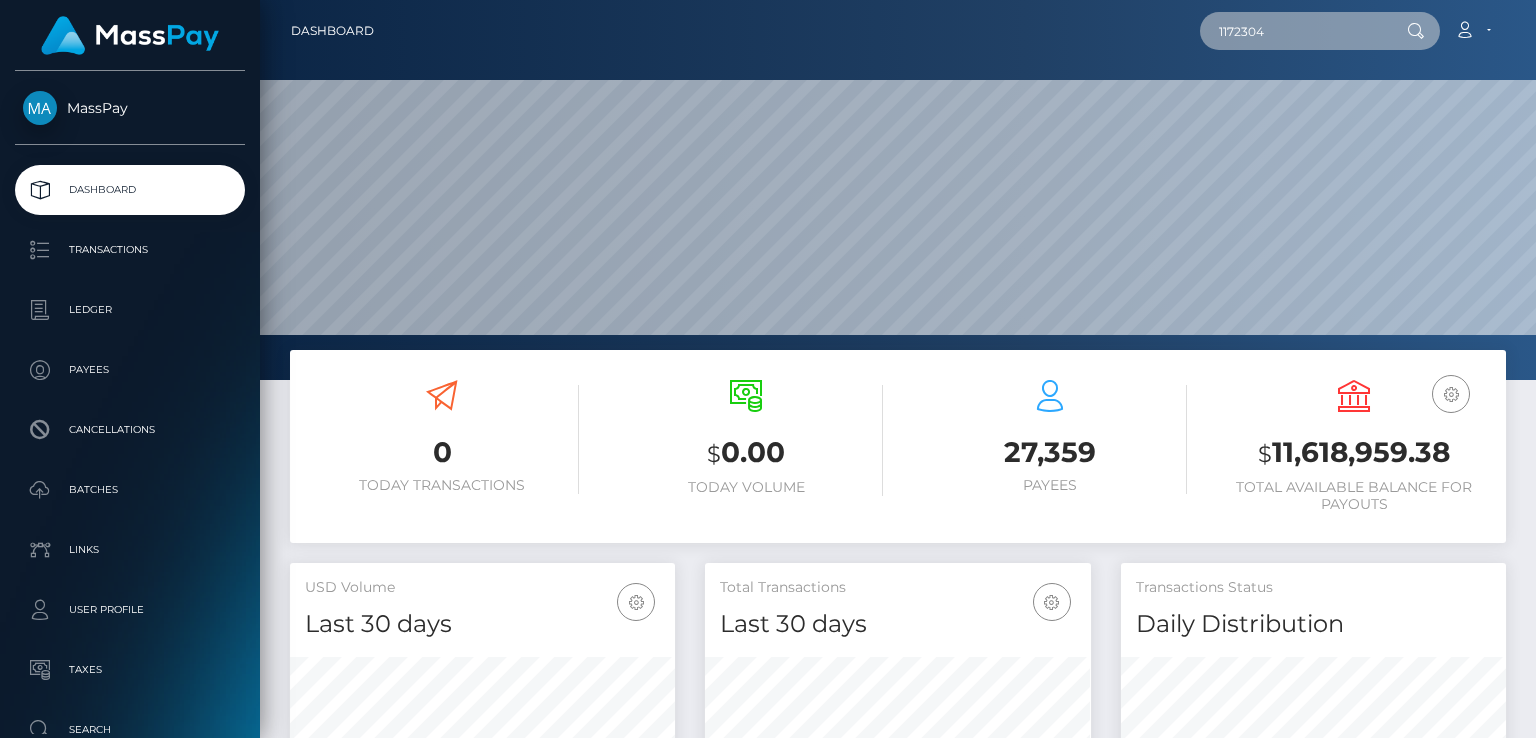 type on "1172304" 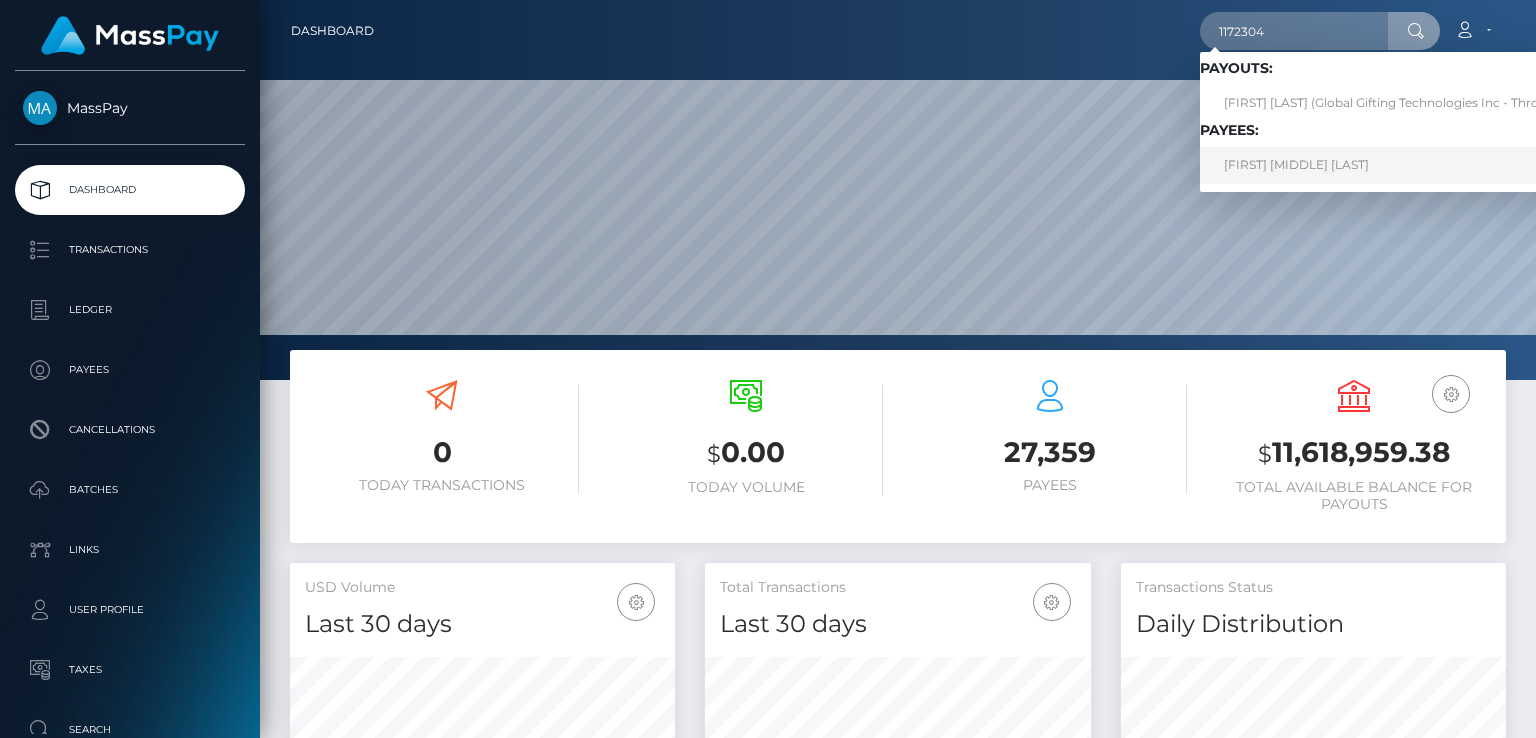 click on "EDGAR ALONSO AGUILAR" at bounding box center [1391, 165] 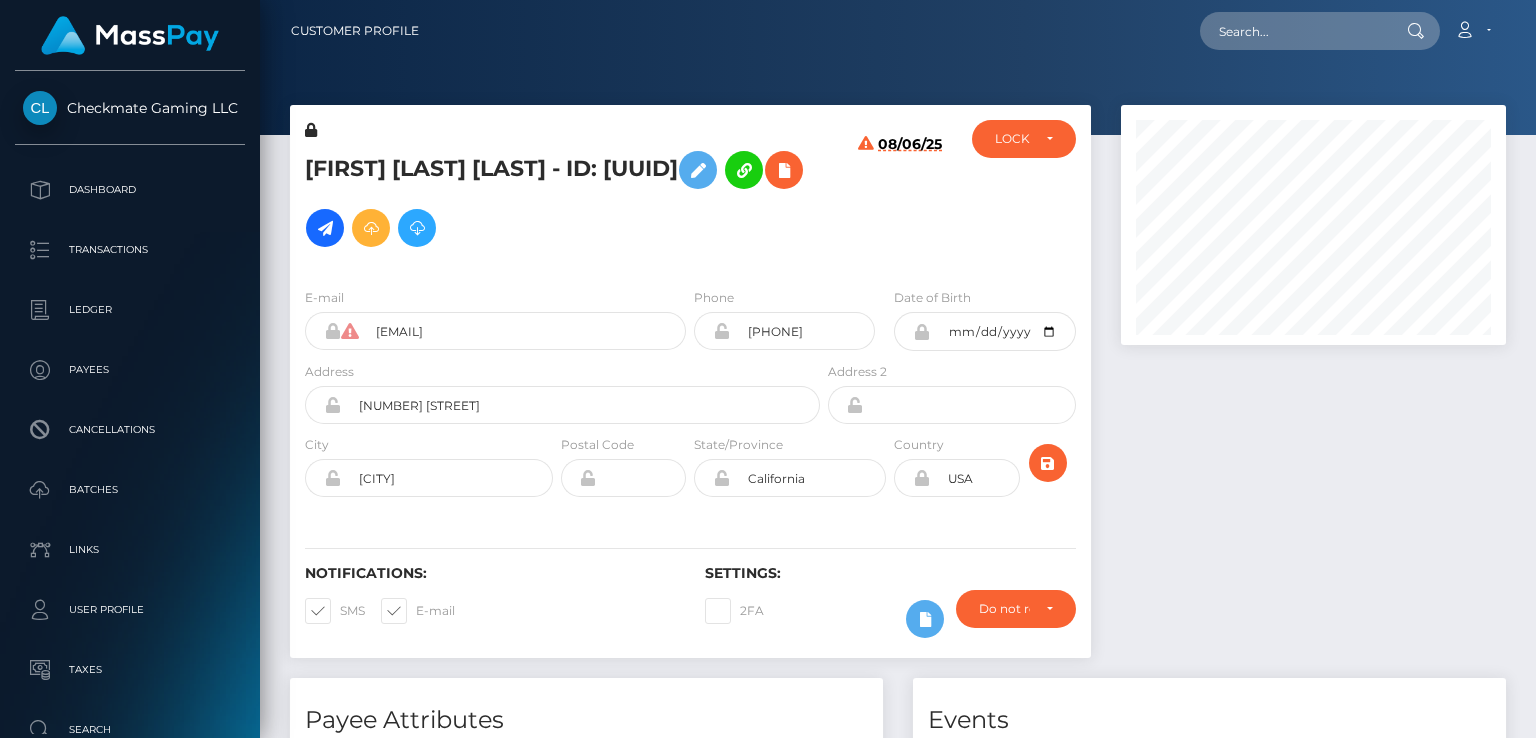 scroll, scrollTop: 0, scrollLeft: 0, axis: both 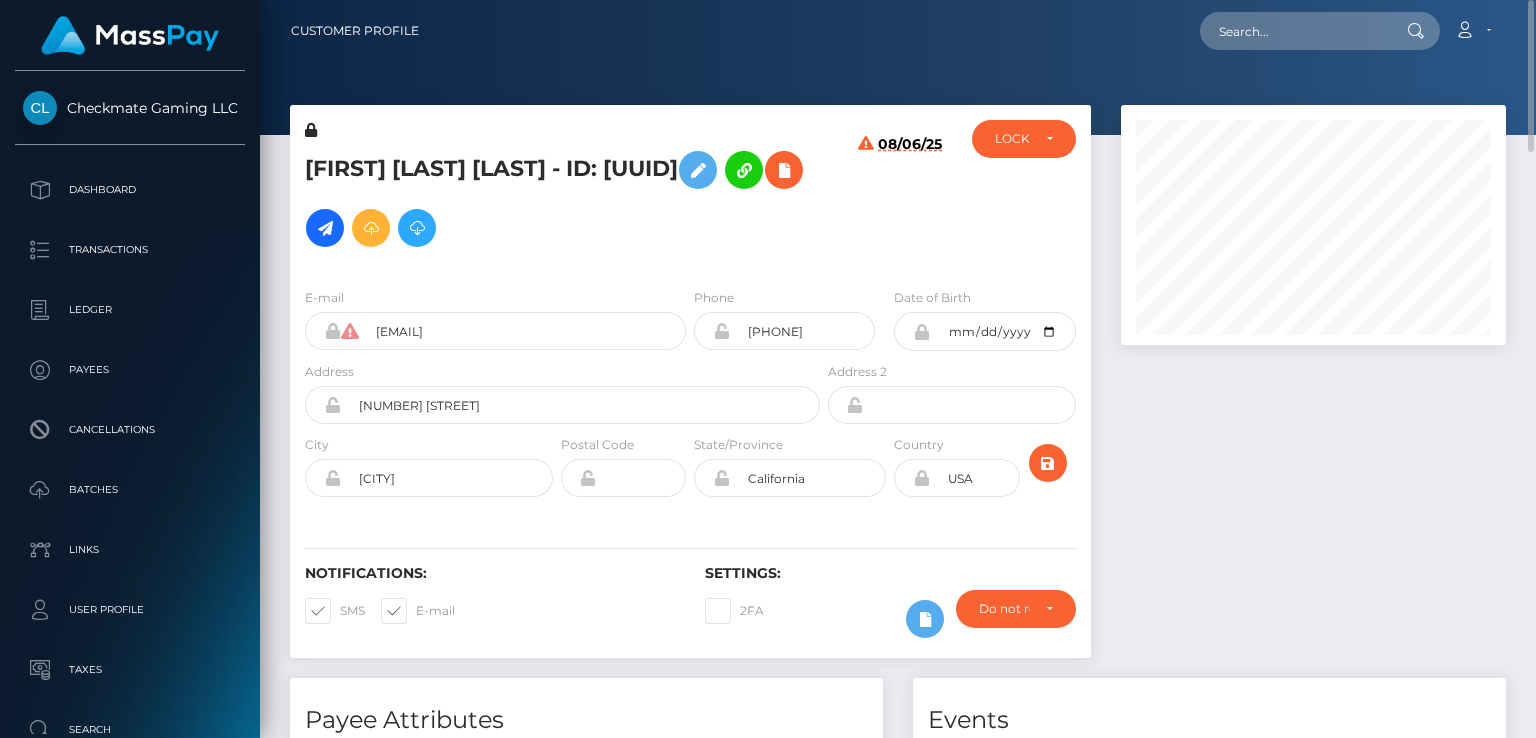 click on "EDGAR ALONSO AGUILAR
- ID: 1172304" at bounding box center [557, 199] 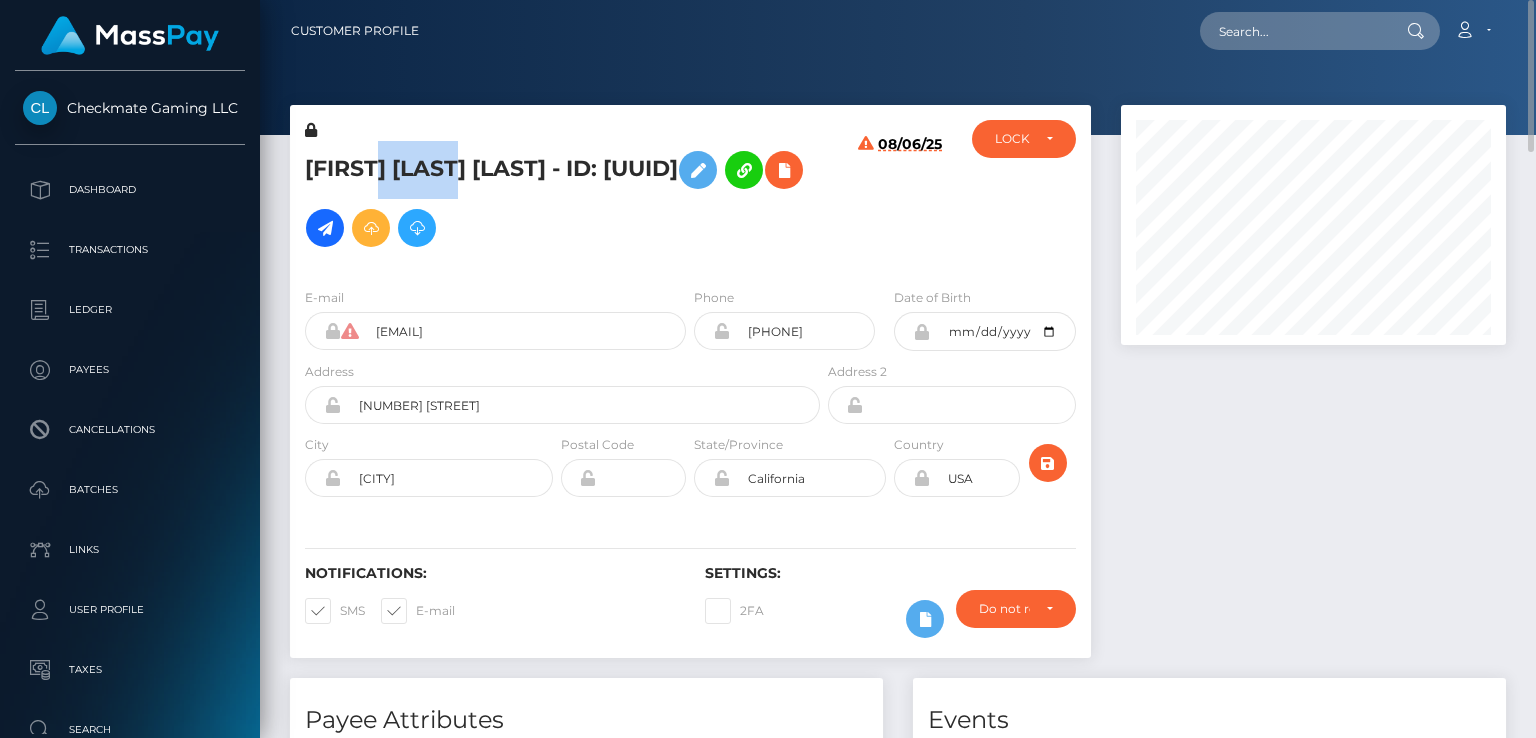 click on "EDGAR ALONSO AGUILAR
- ID: 1172304" at bounding box center (557, 199) 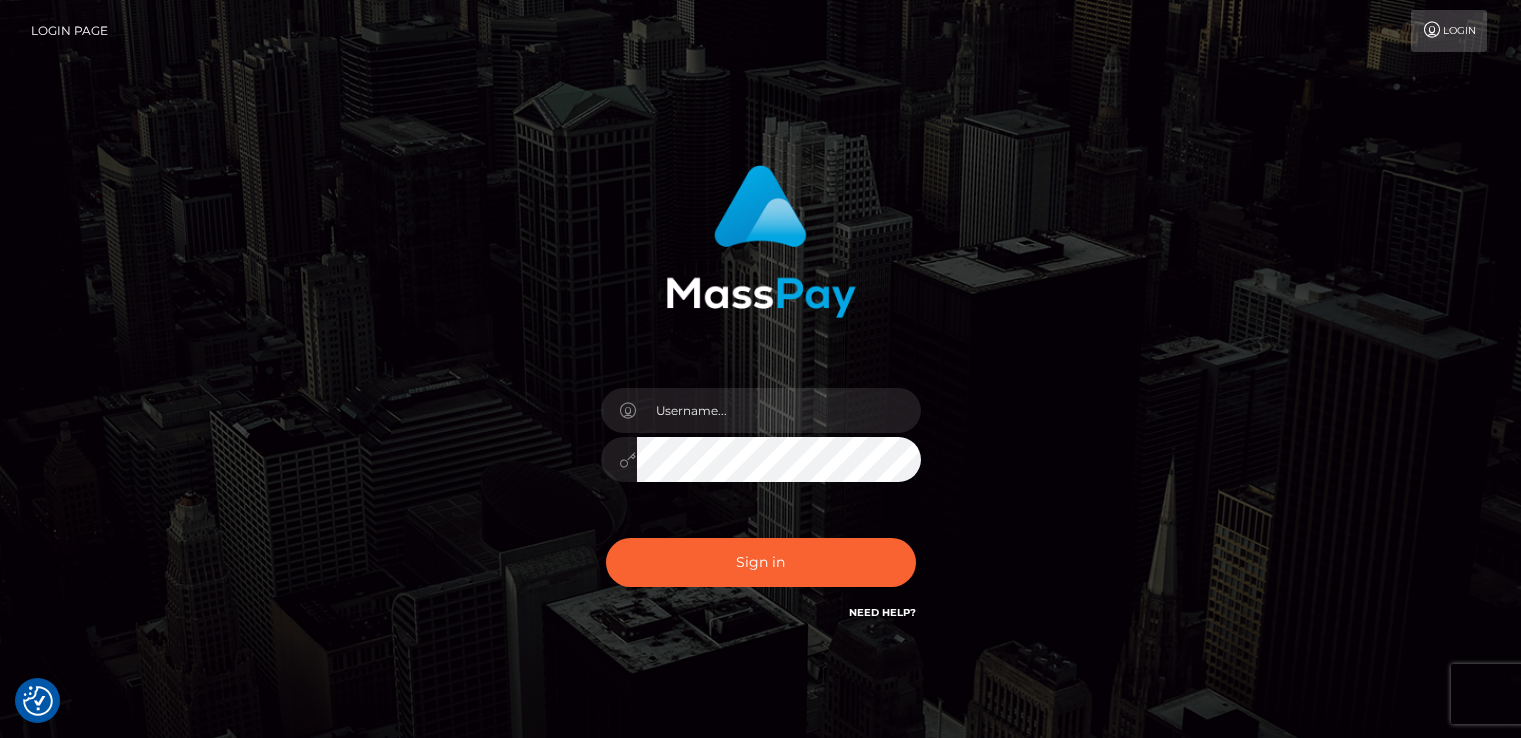scroll, scrollTop: 0, scrollLeft: 0, axis: both 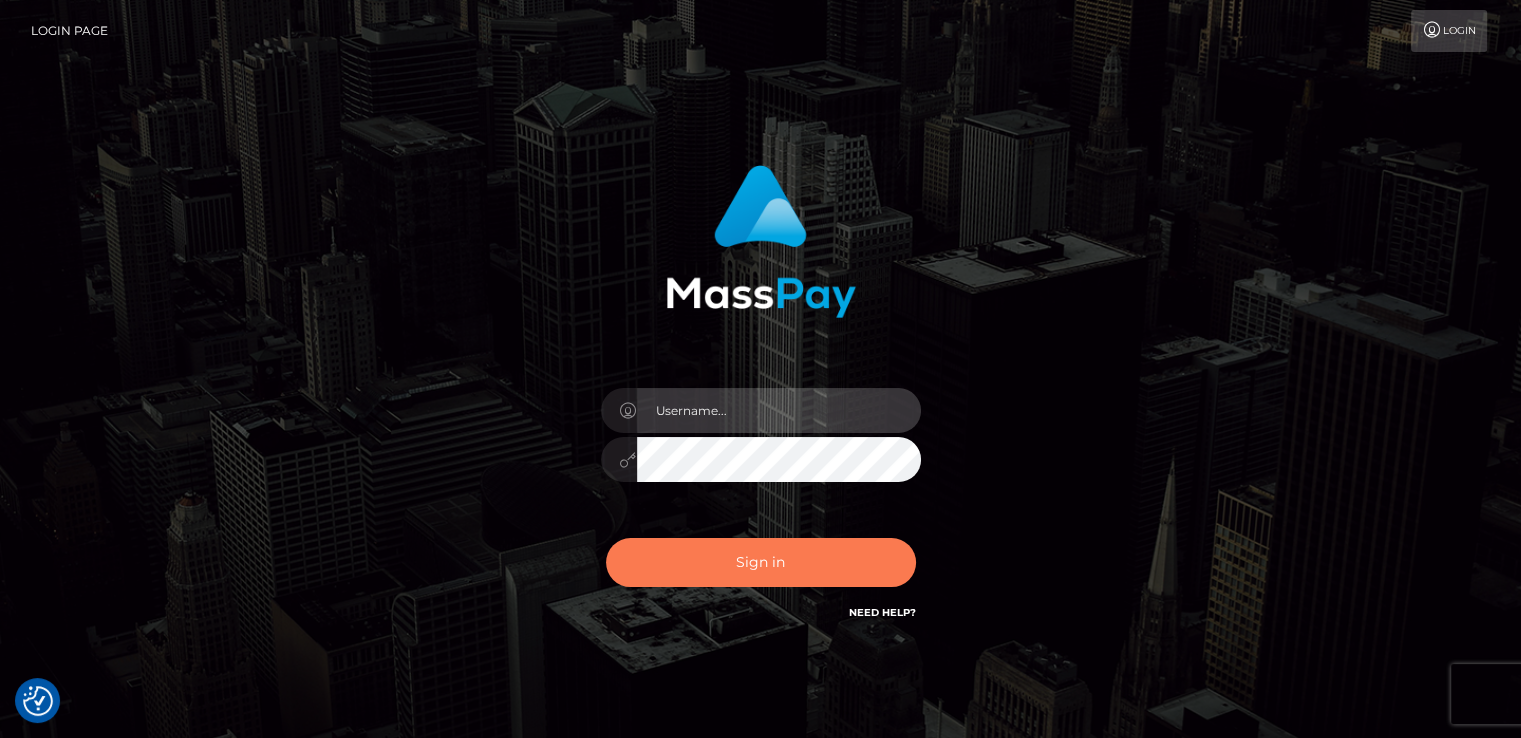 type on "catalinad" 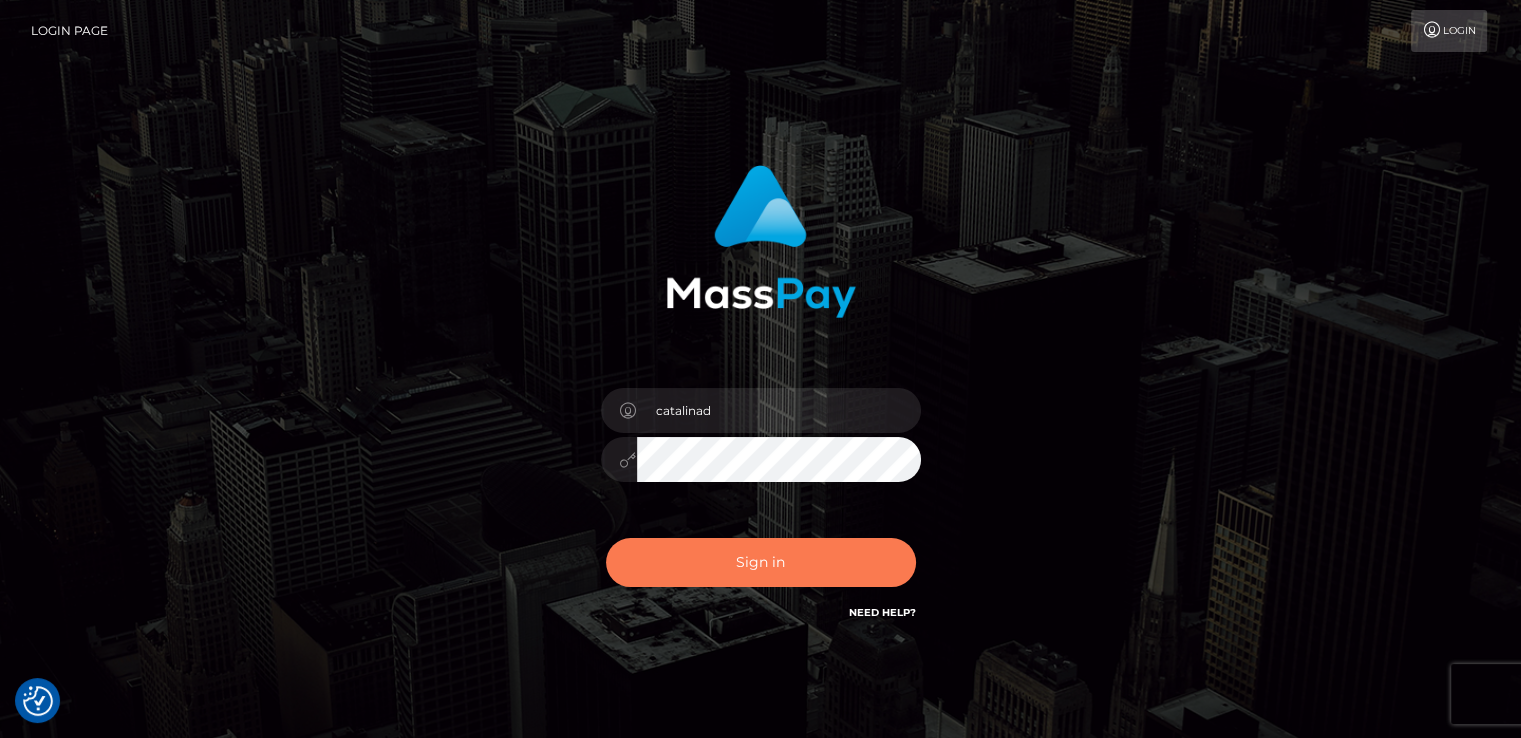 click on "Sign in" at bounding box center [761, 562] 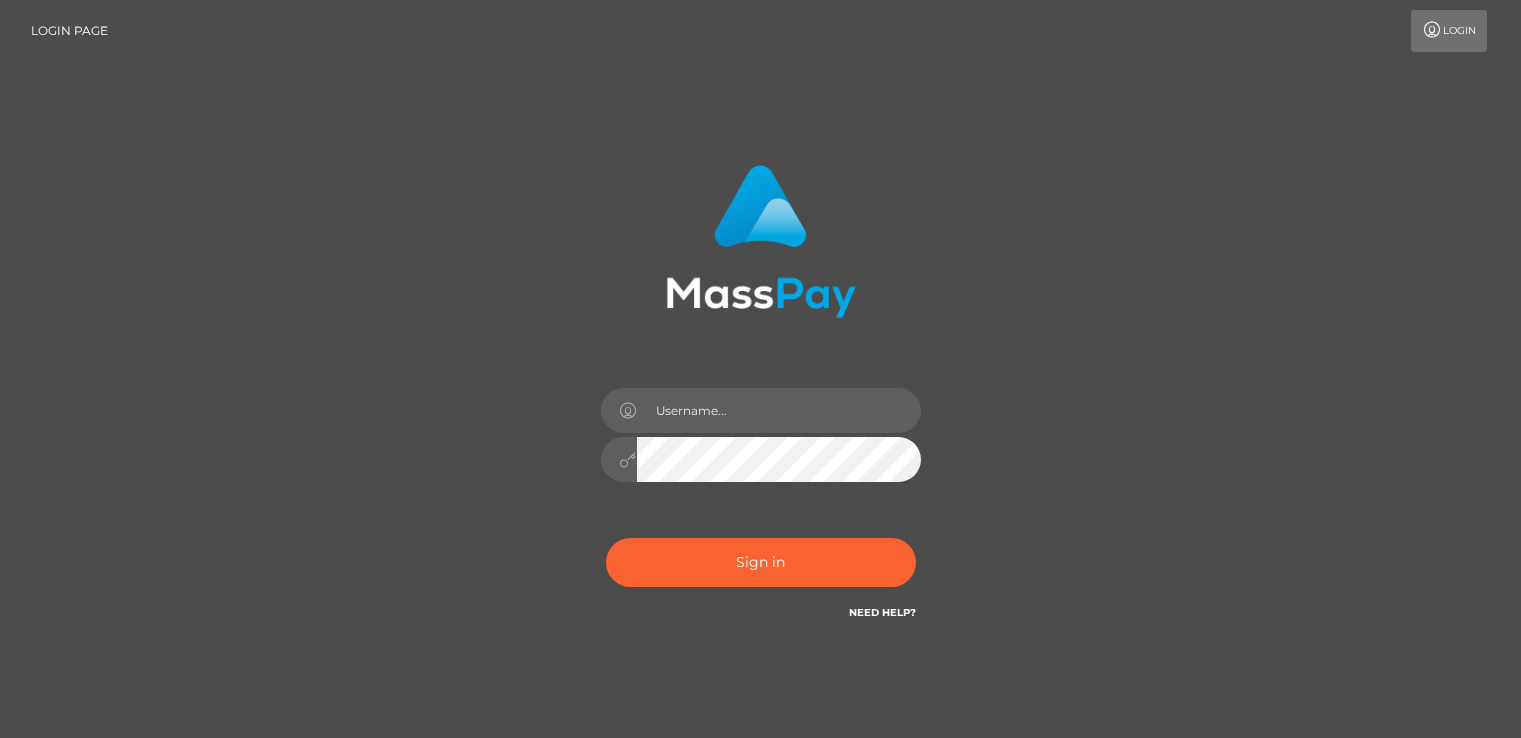 scroll, scrollTop: 0, scrollLeft: 0, axis: both 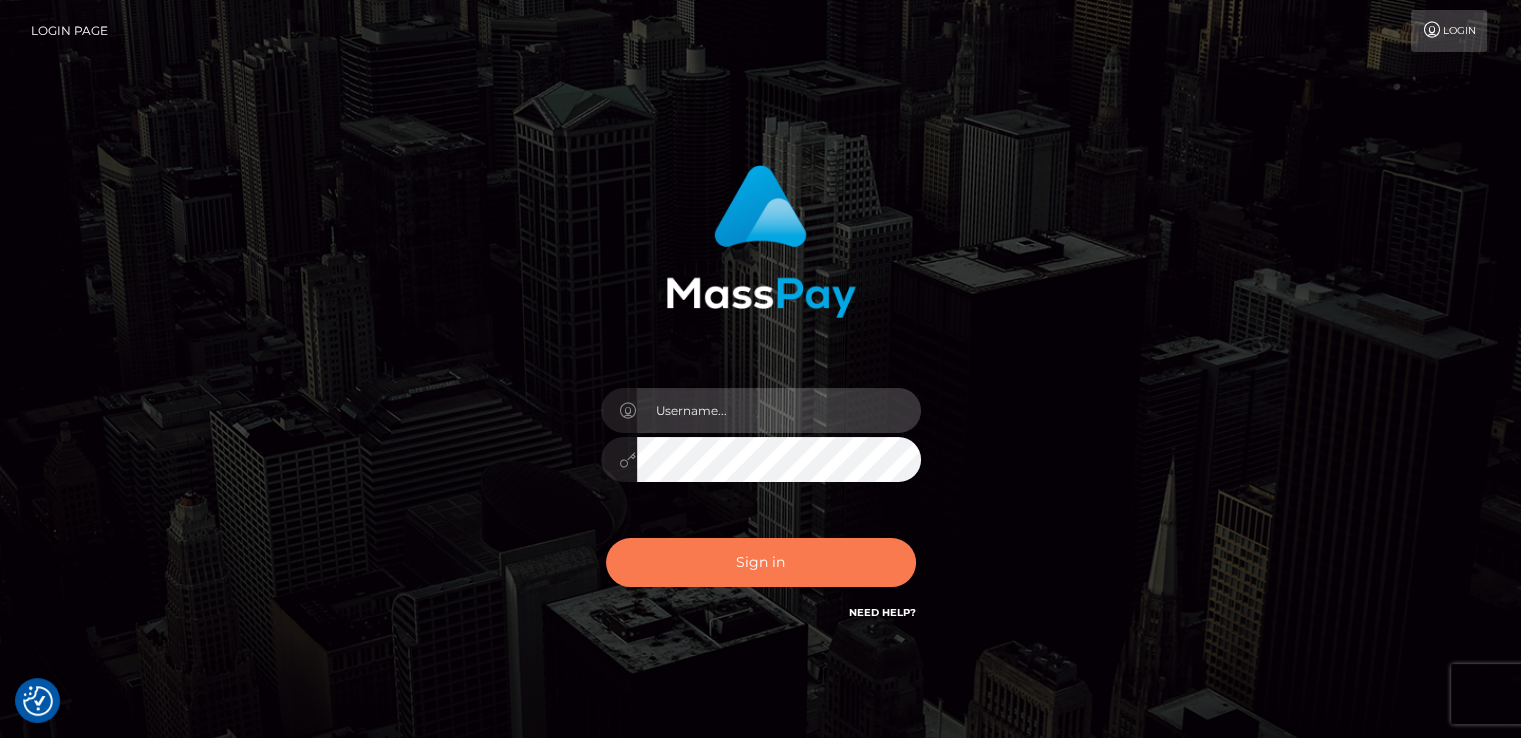 type on "catalinad" 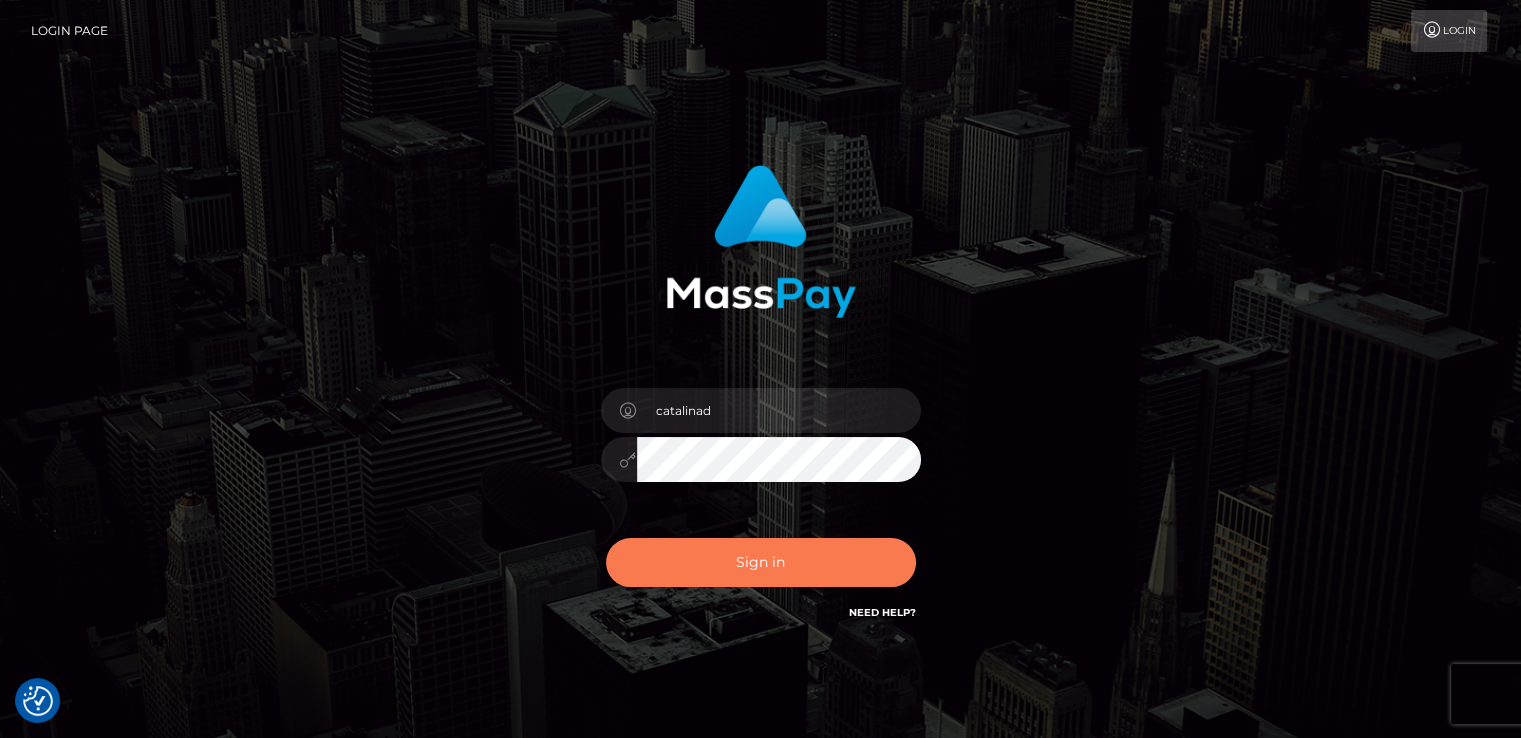 click on "Sign in" at bounding box center (761, 562) 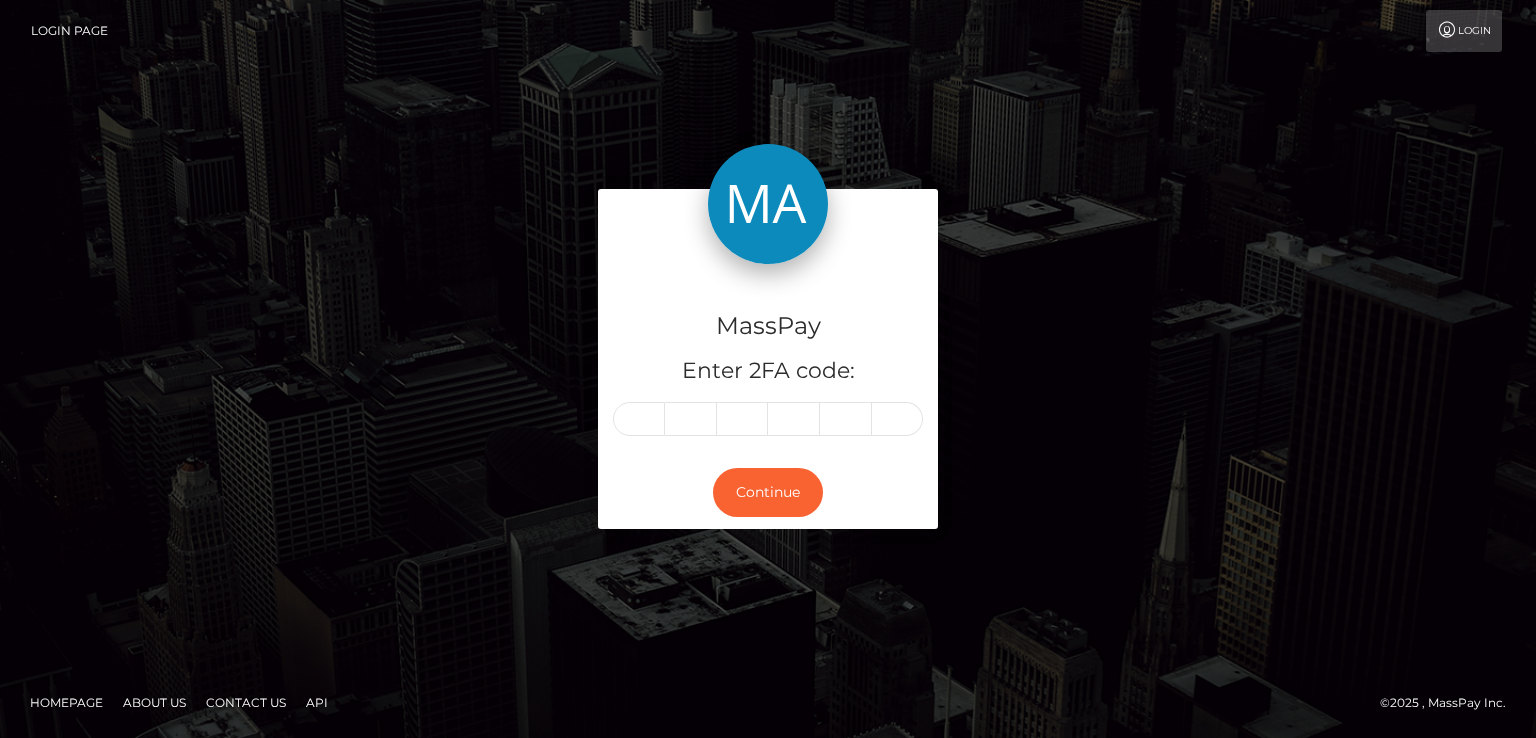 scroll, scrollTop: 0, scrollLeft: 0, axis: both 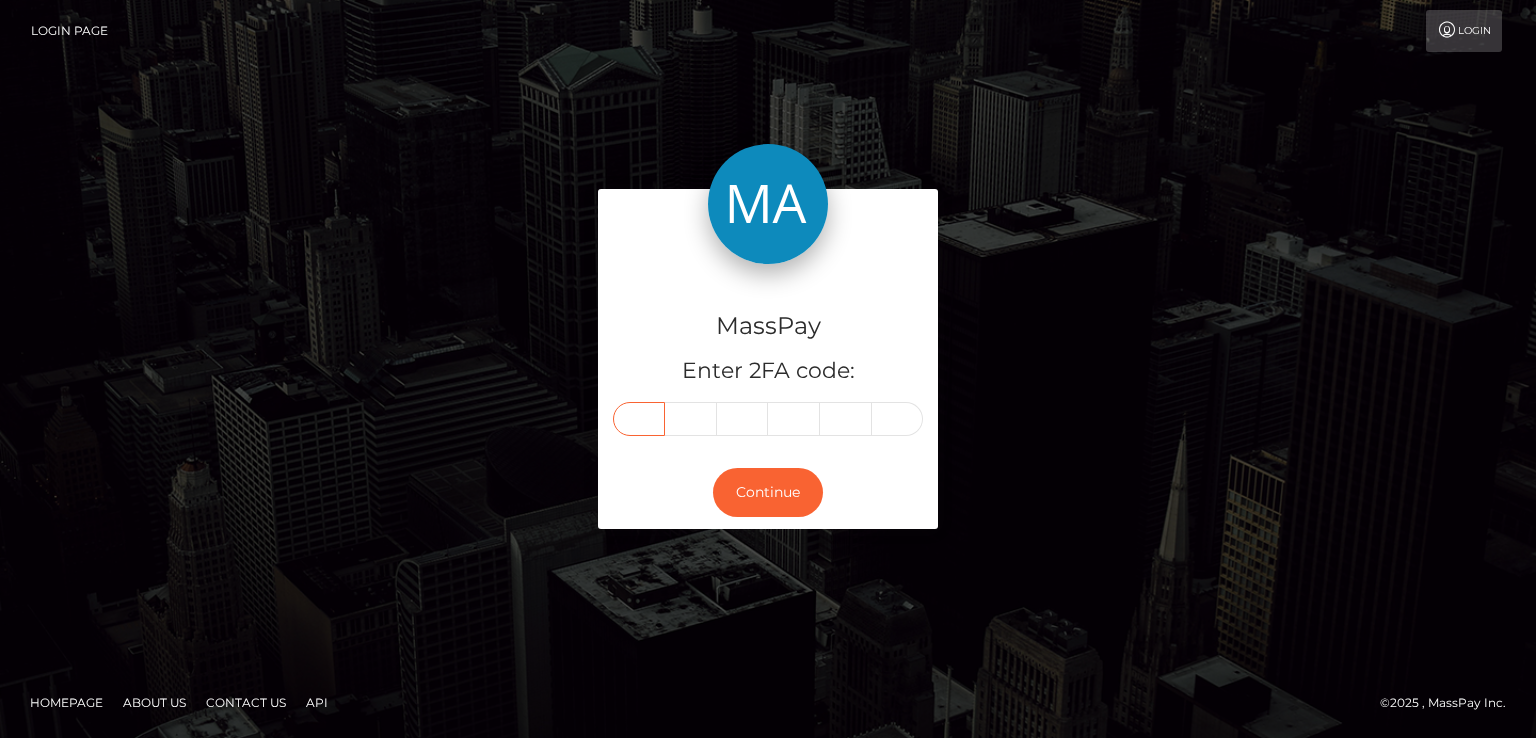 click at bounding box center (639, 419) 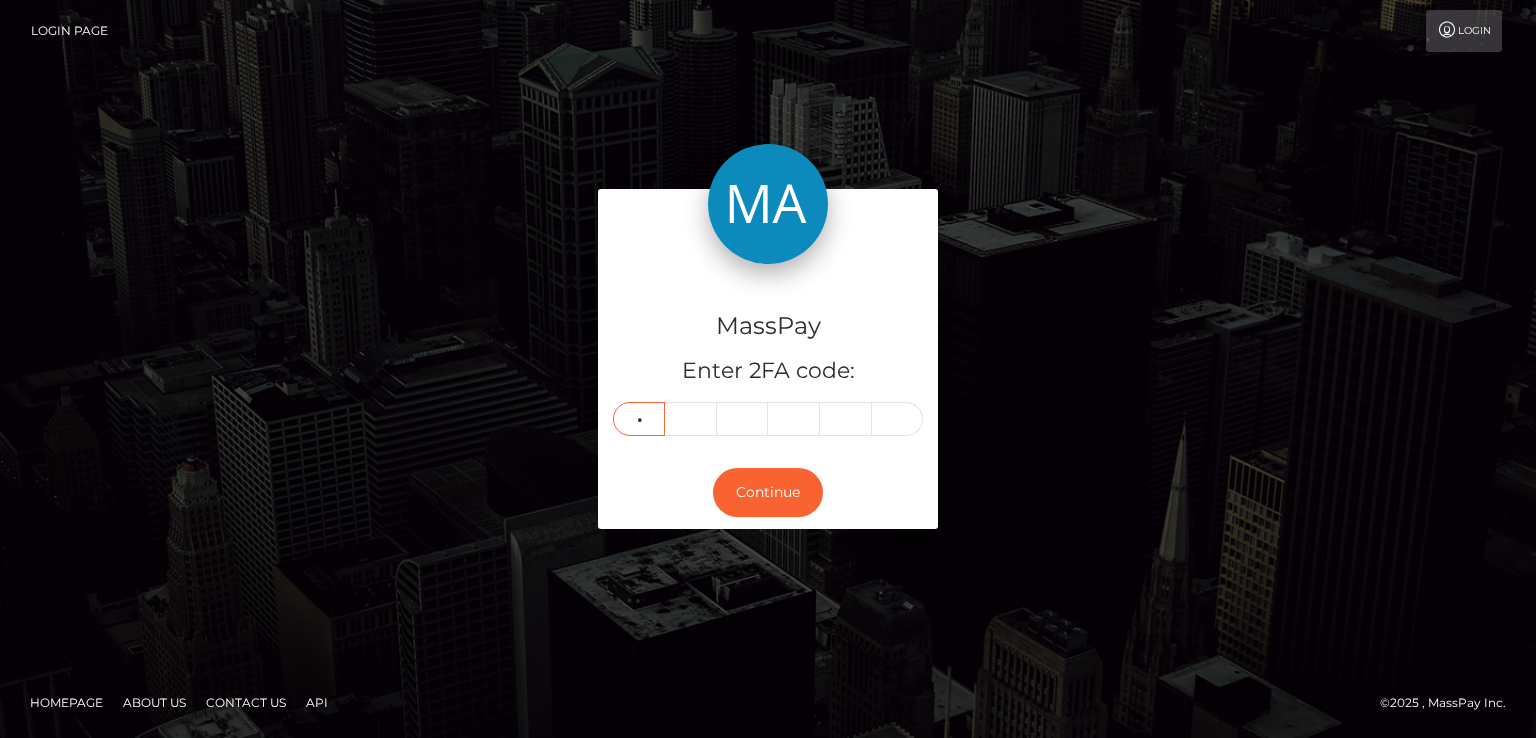 type on "9" 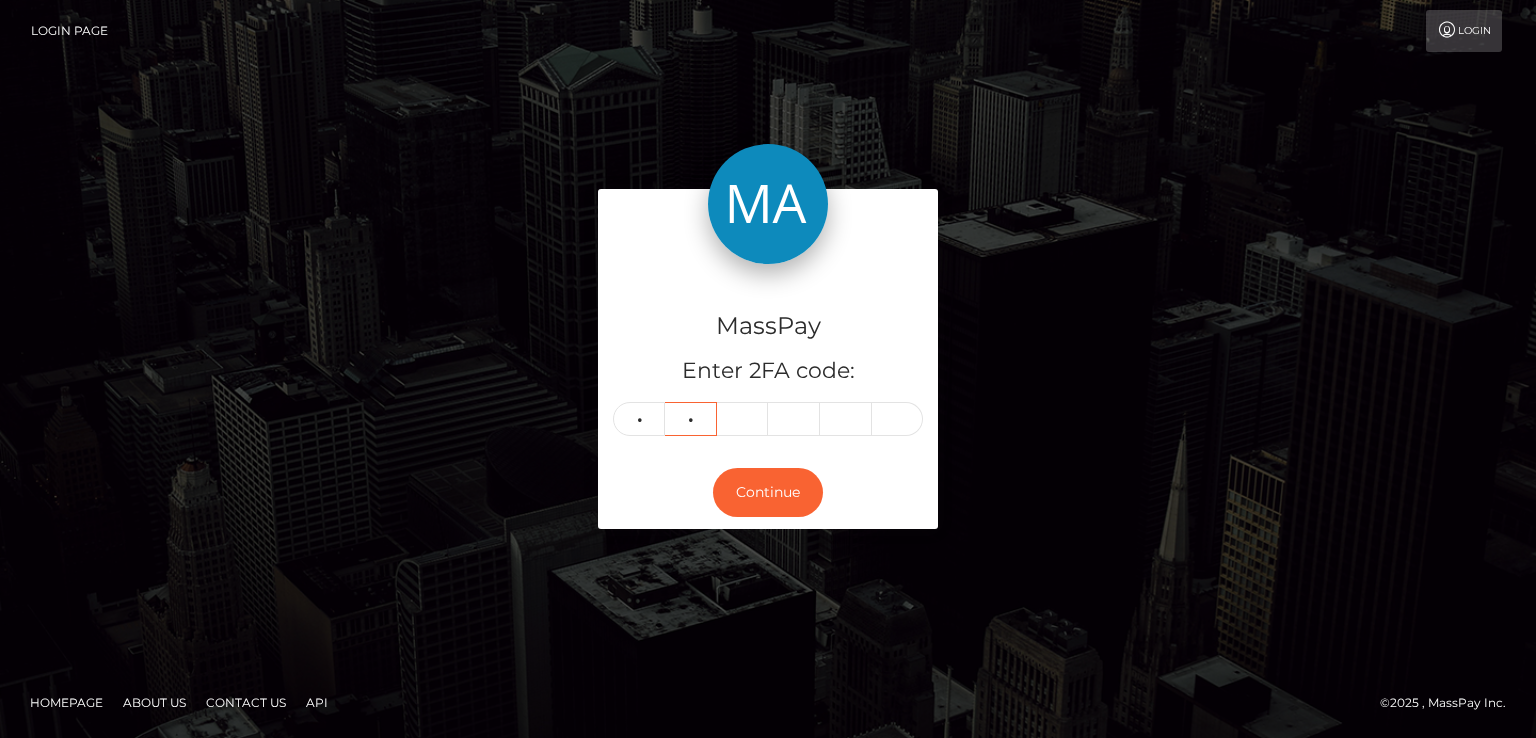type on "5" 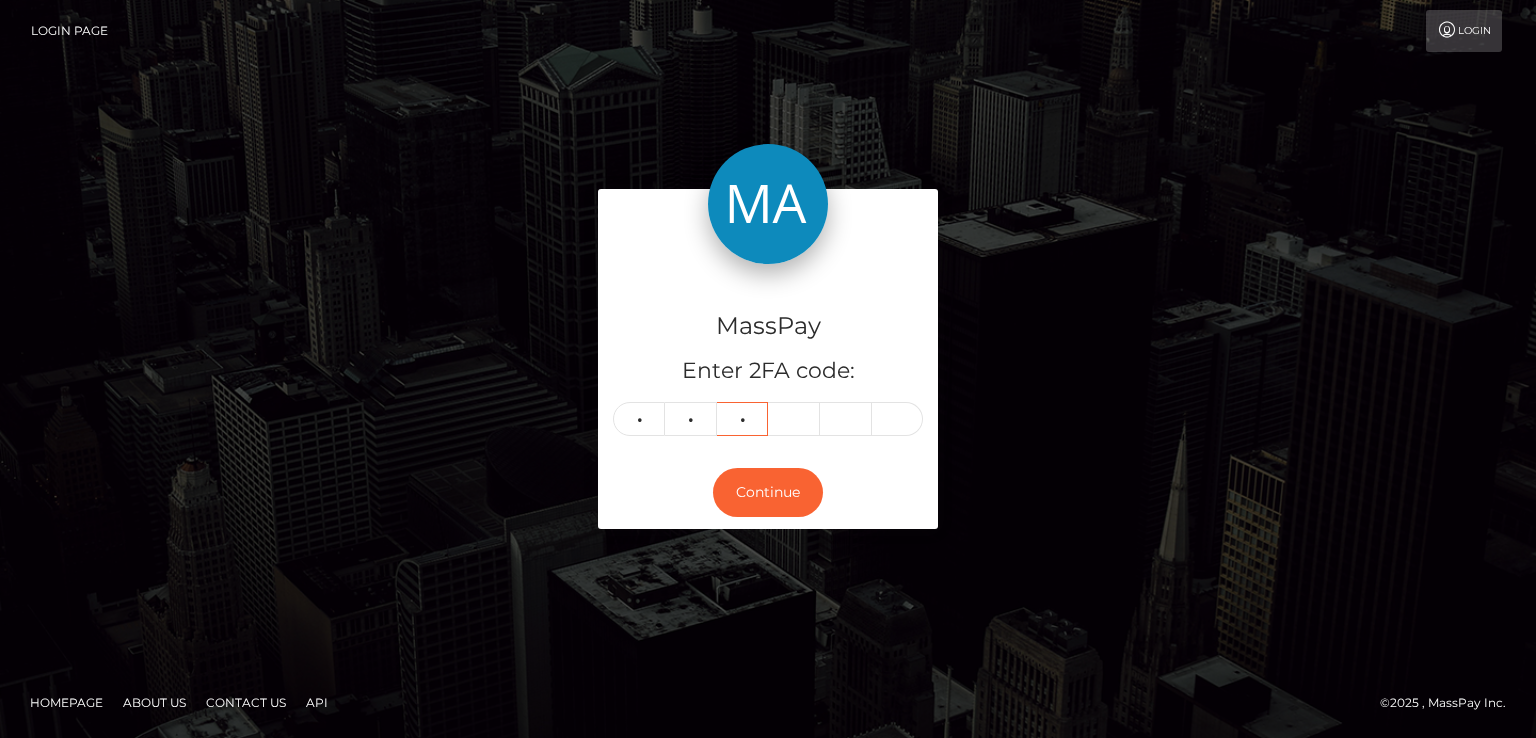 type on "9" 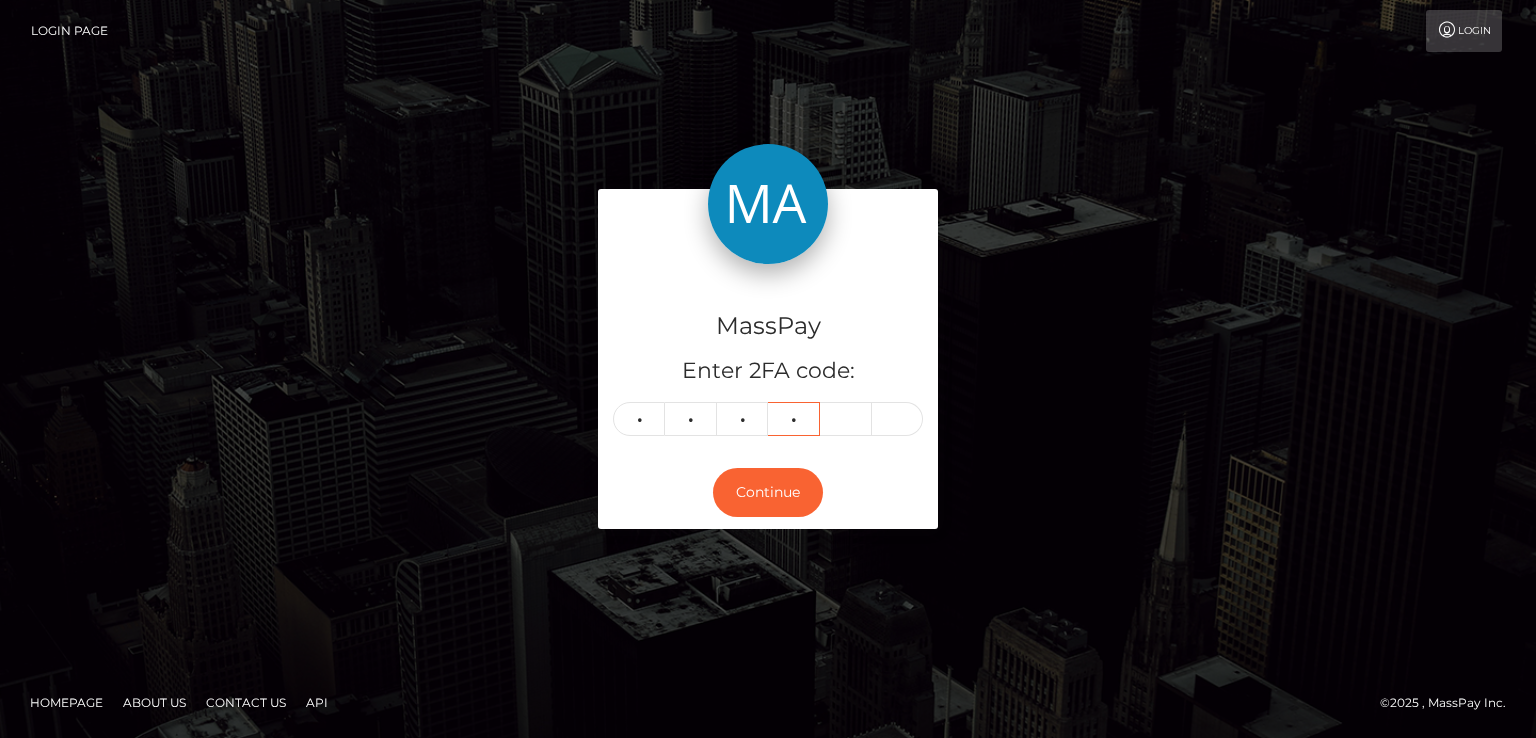 type on "3" 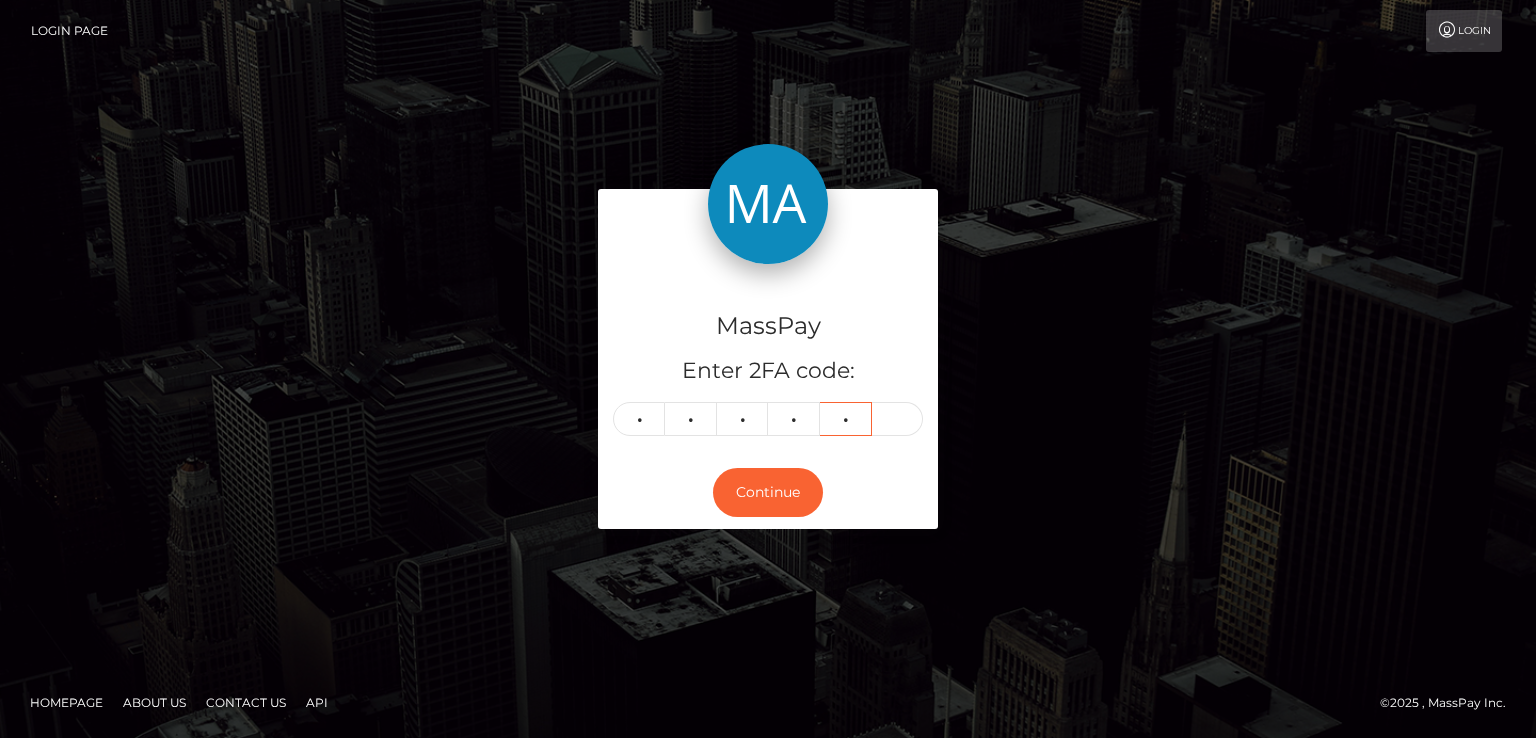 type on "4" 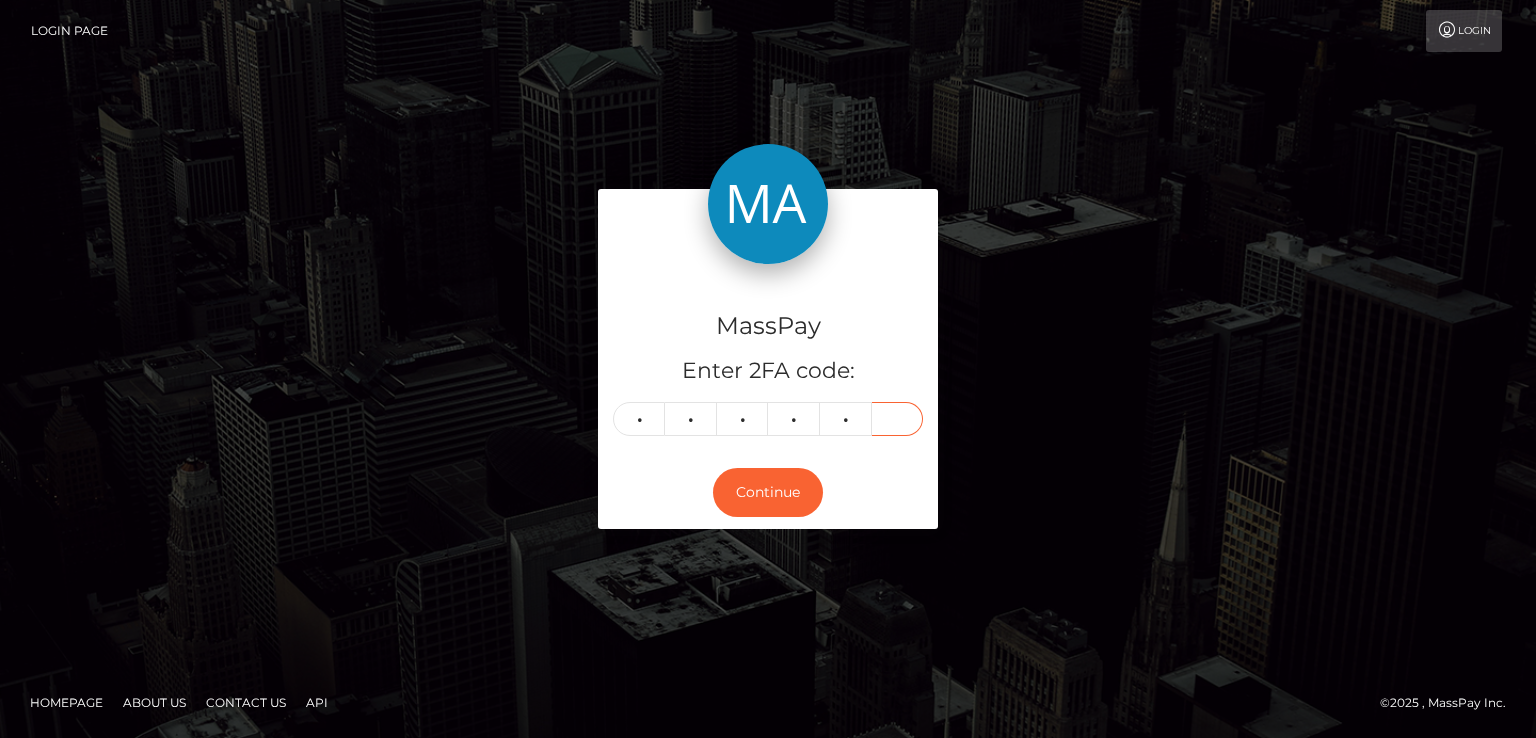 type on "6" 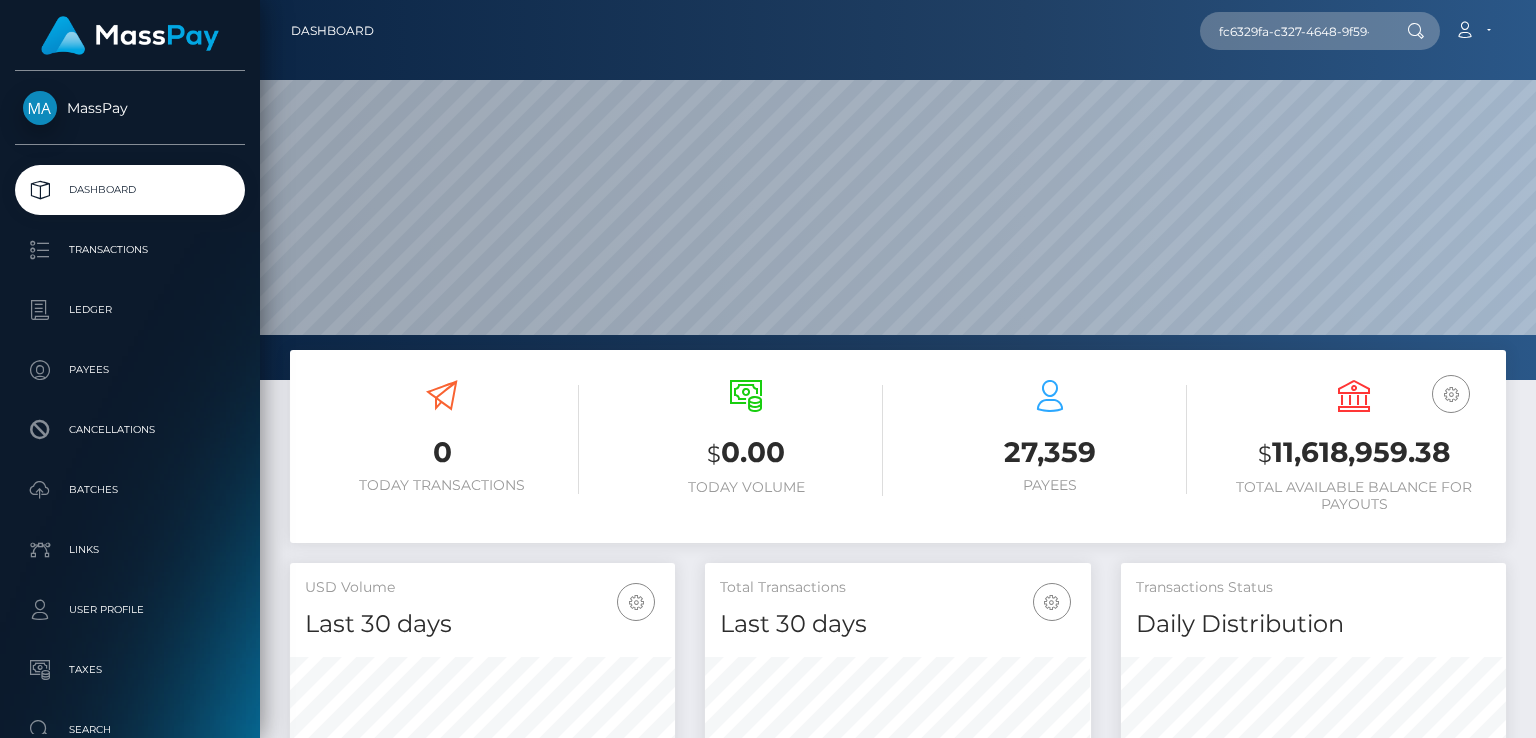 scroll, scrollTop: 0, scrollLeft: 0, axis: both 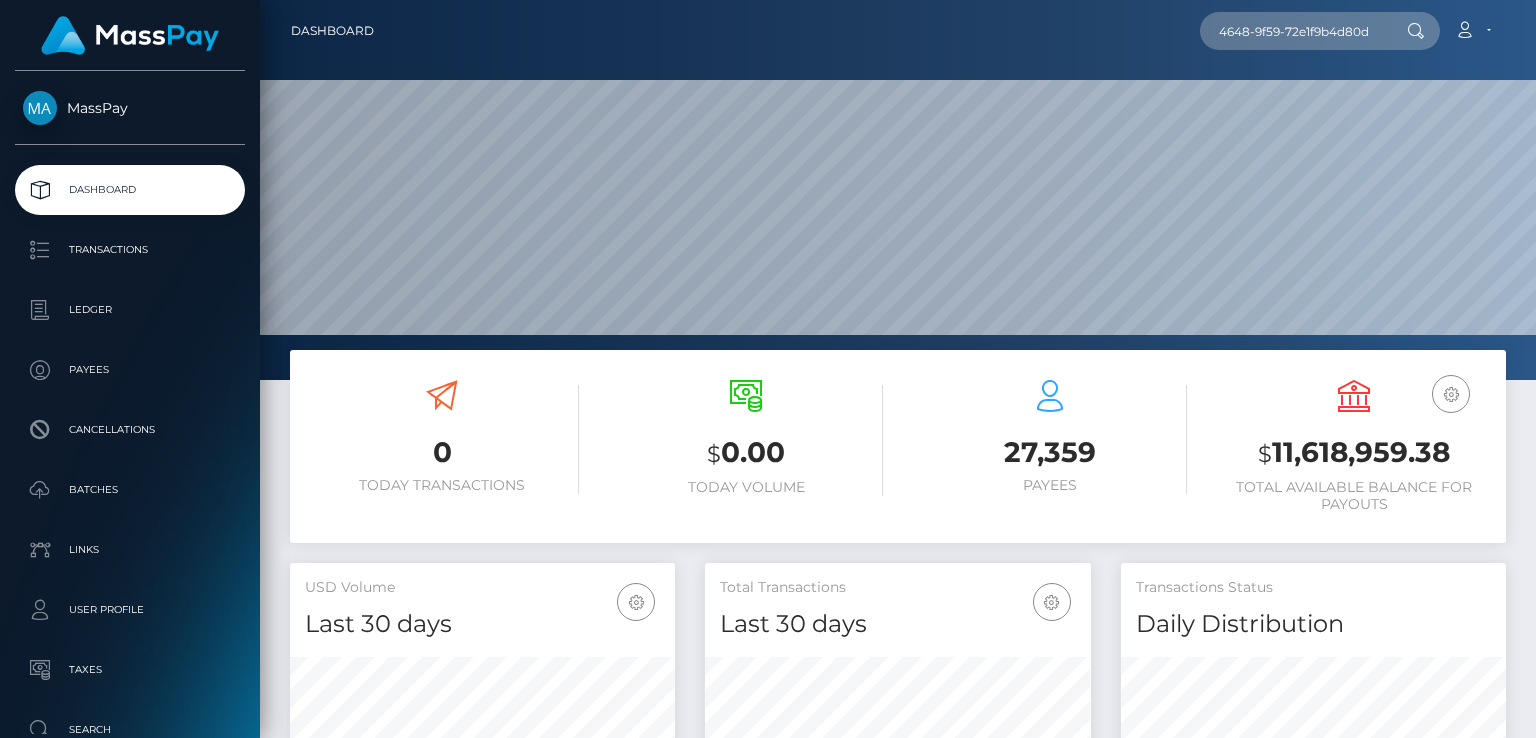 type on "fc6329fa-c327-4648-9f59-72e1f9b4d80d" 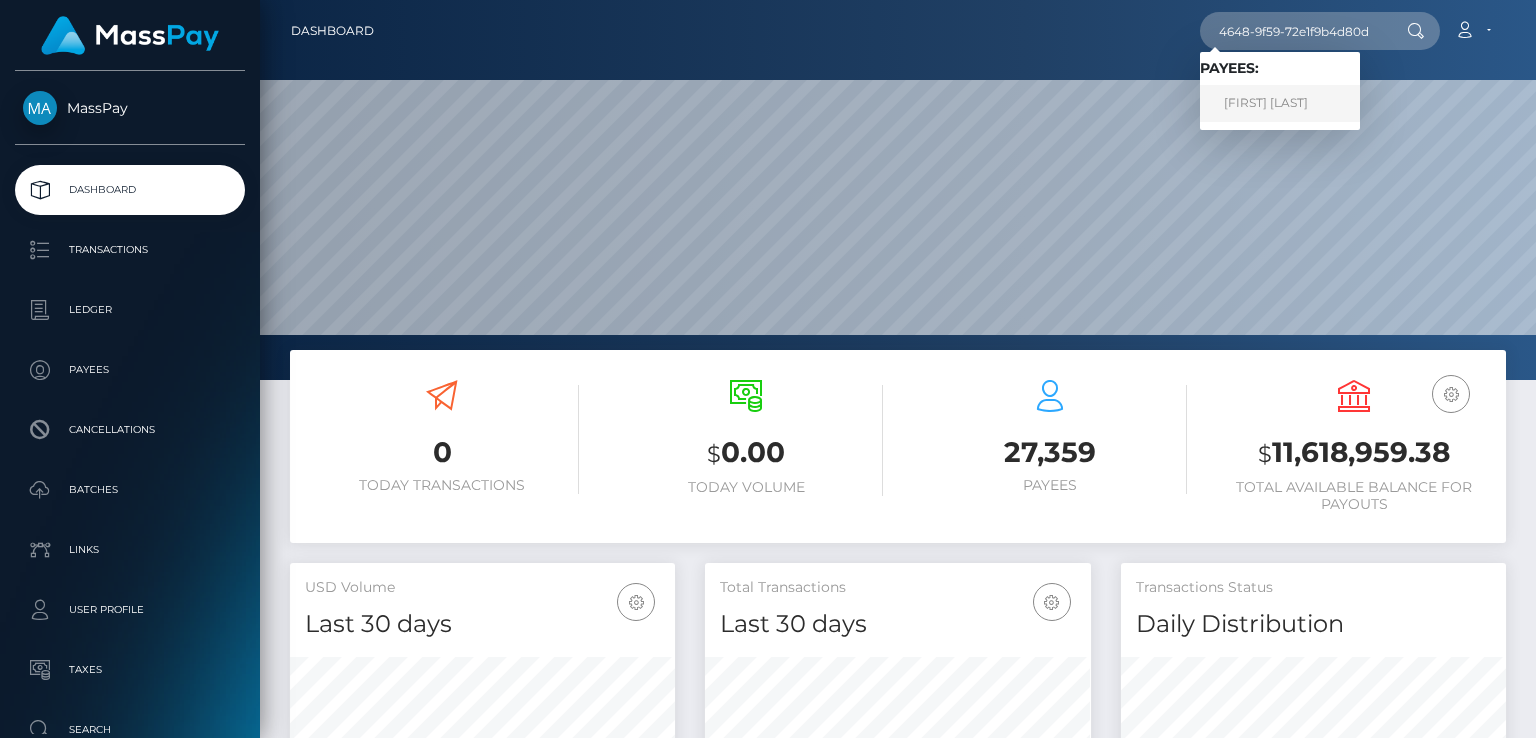scroll, scrollTop: 0, scrollLeft: 0, axis: both 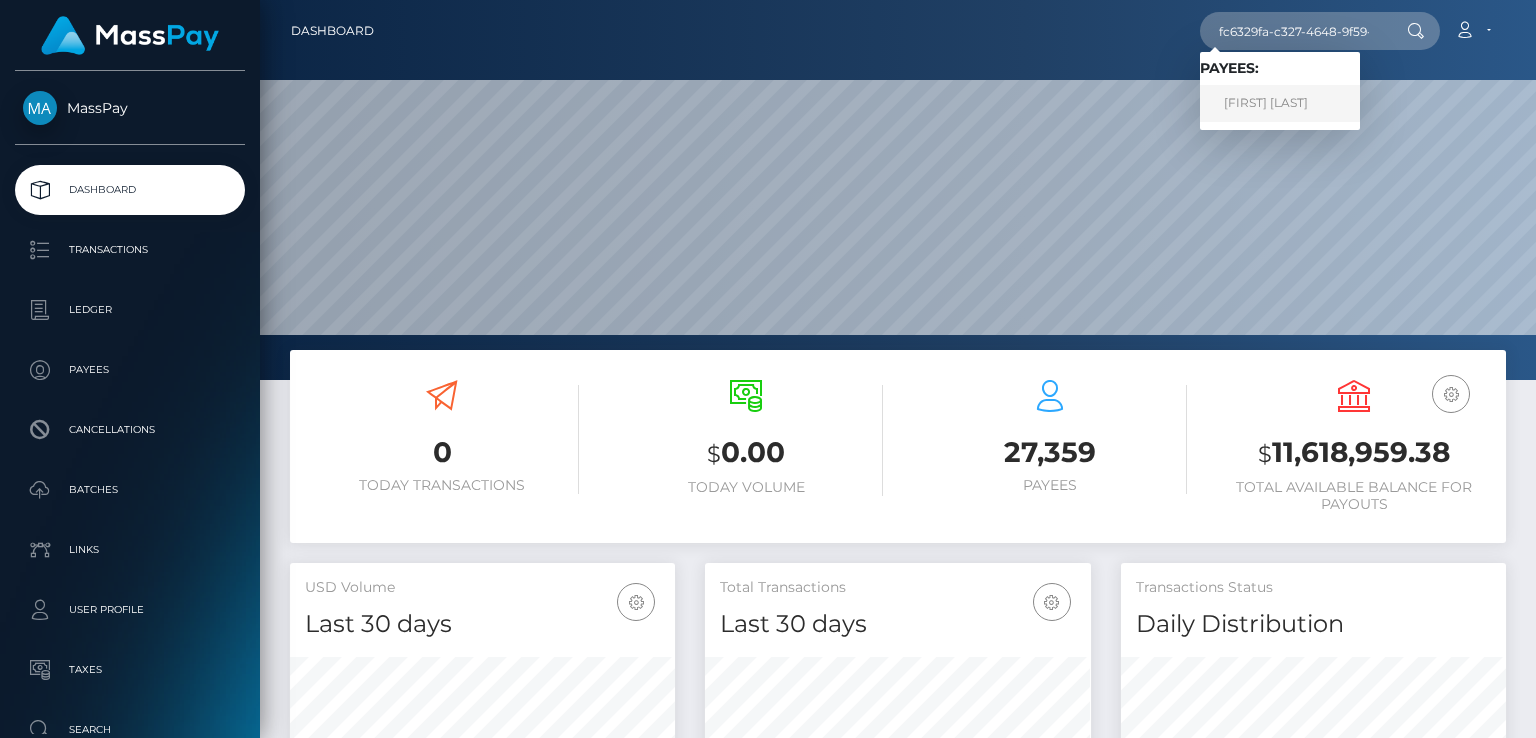 click on "[FIRST]  [LAST]" at bounding box center [1280, 103] 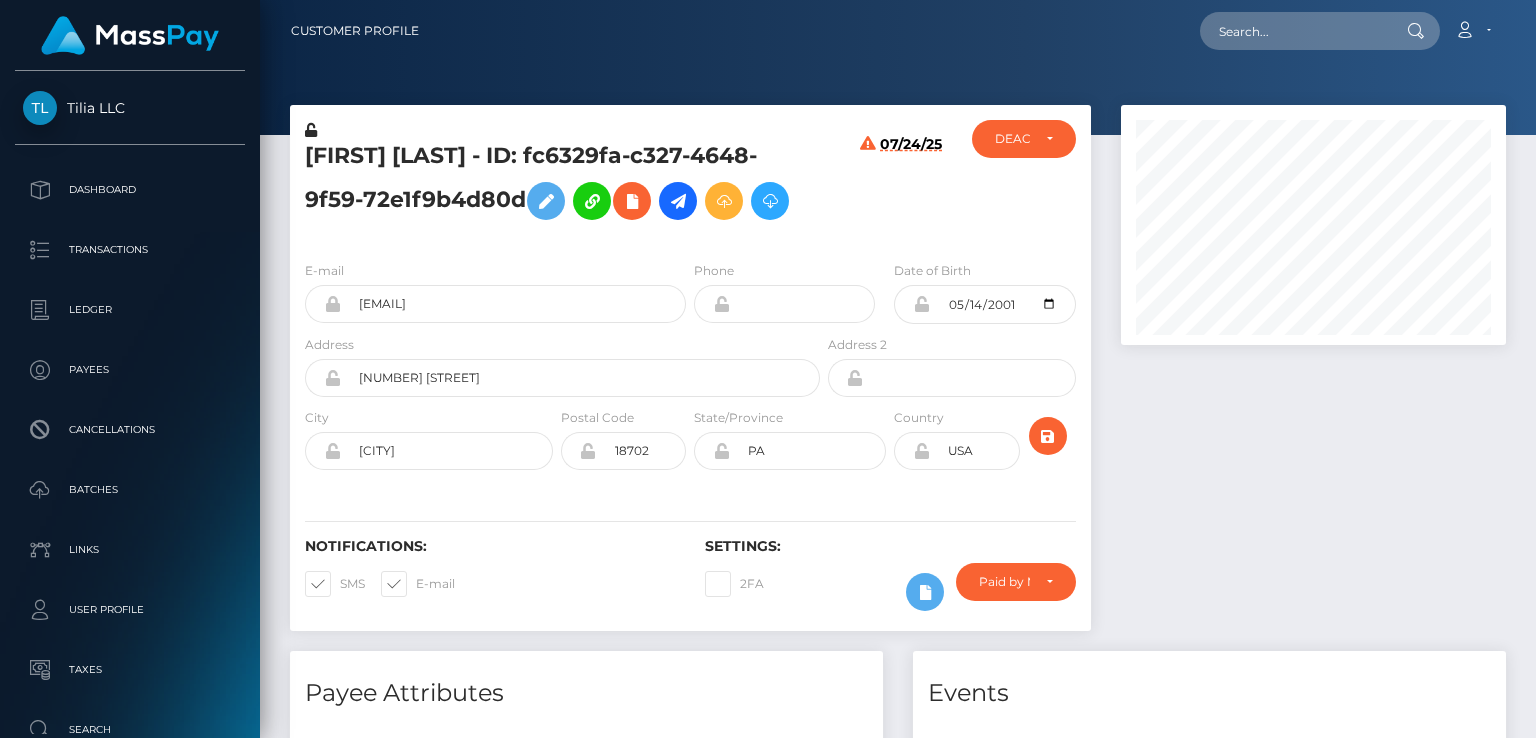 scroll, scrollTop: 0, scrollLeft: 0, axis: both 